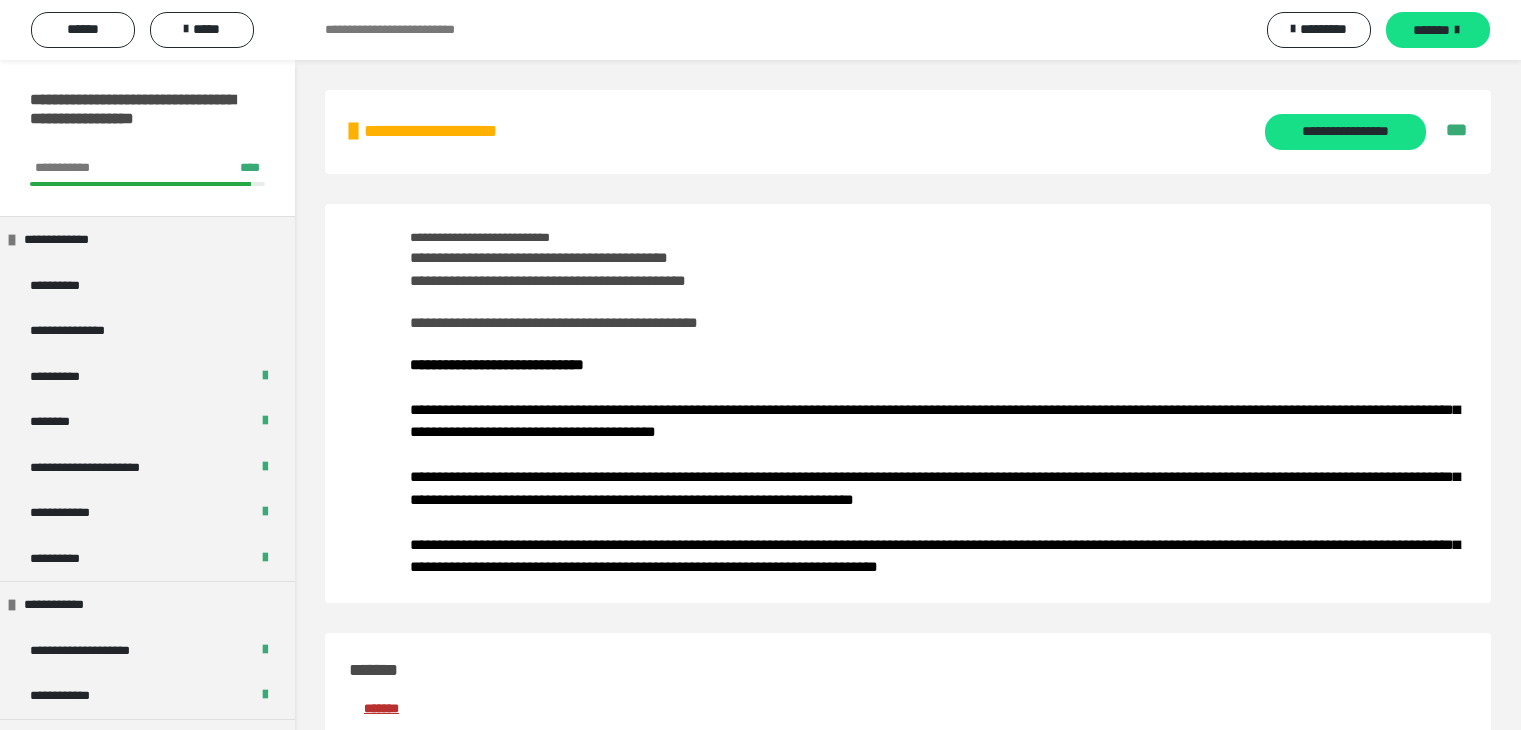 scroll, scrollTop: 0, scrollLeft: 0, axis: both 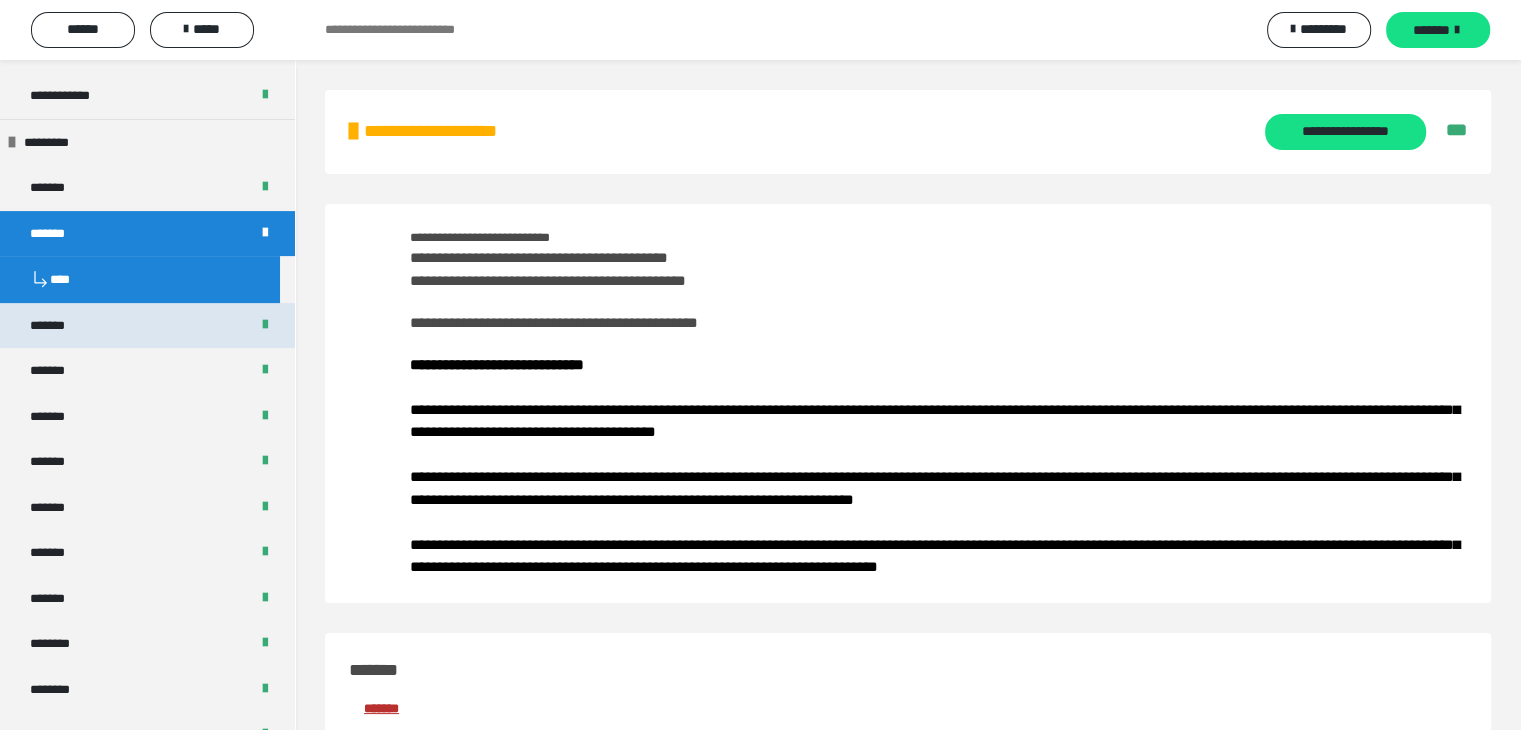 click on "*******" at bounding box center (58, 326) 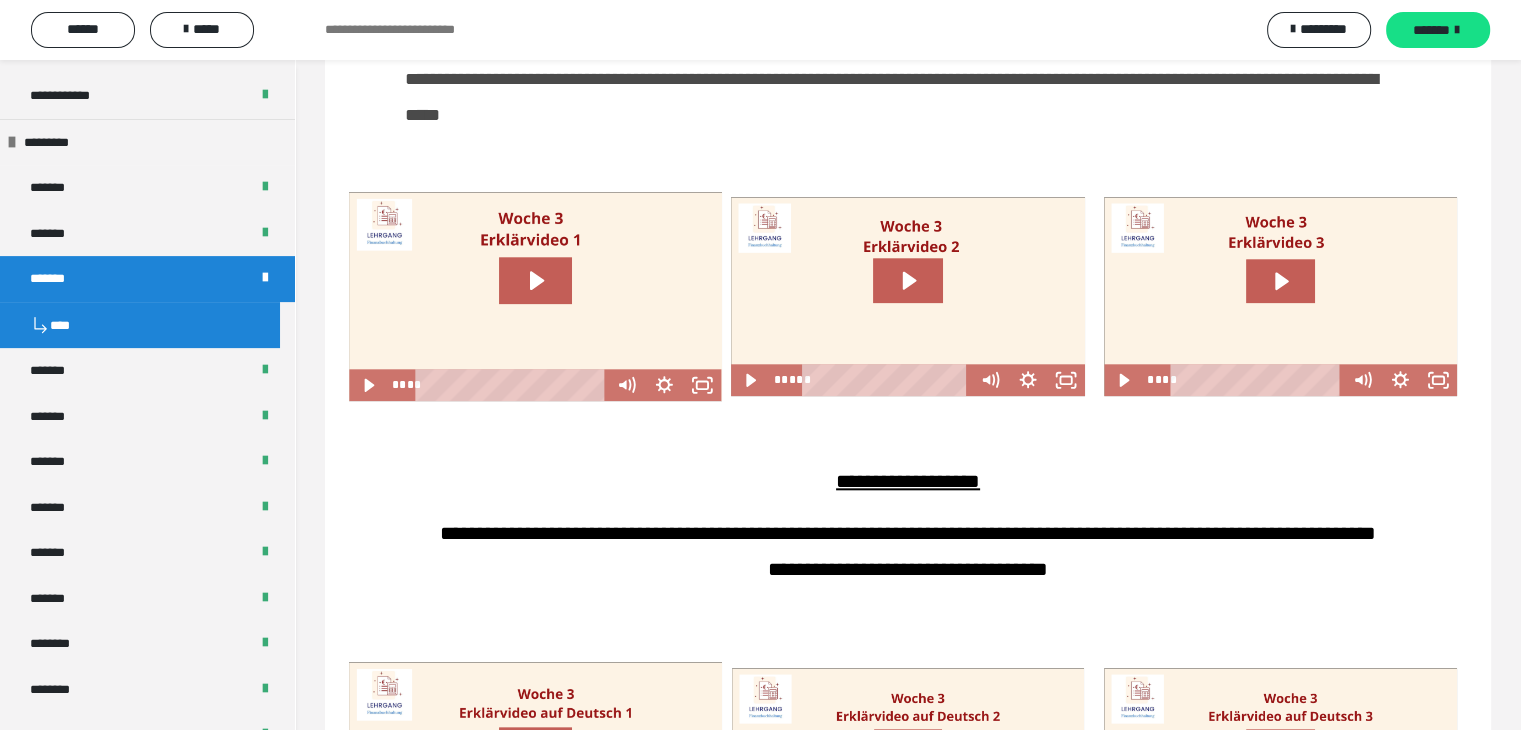 scroll, scrollTop: 2000, scrollLeft: 0, axis: vertical 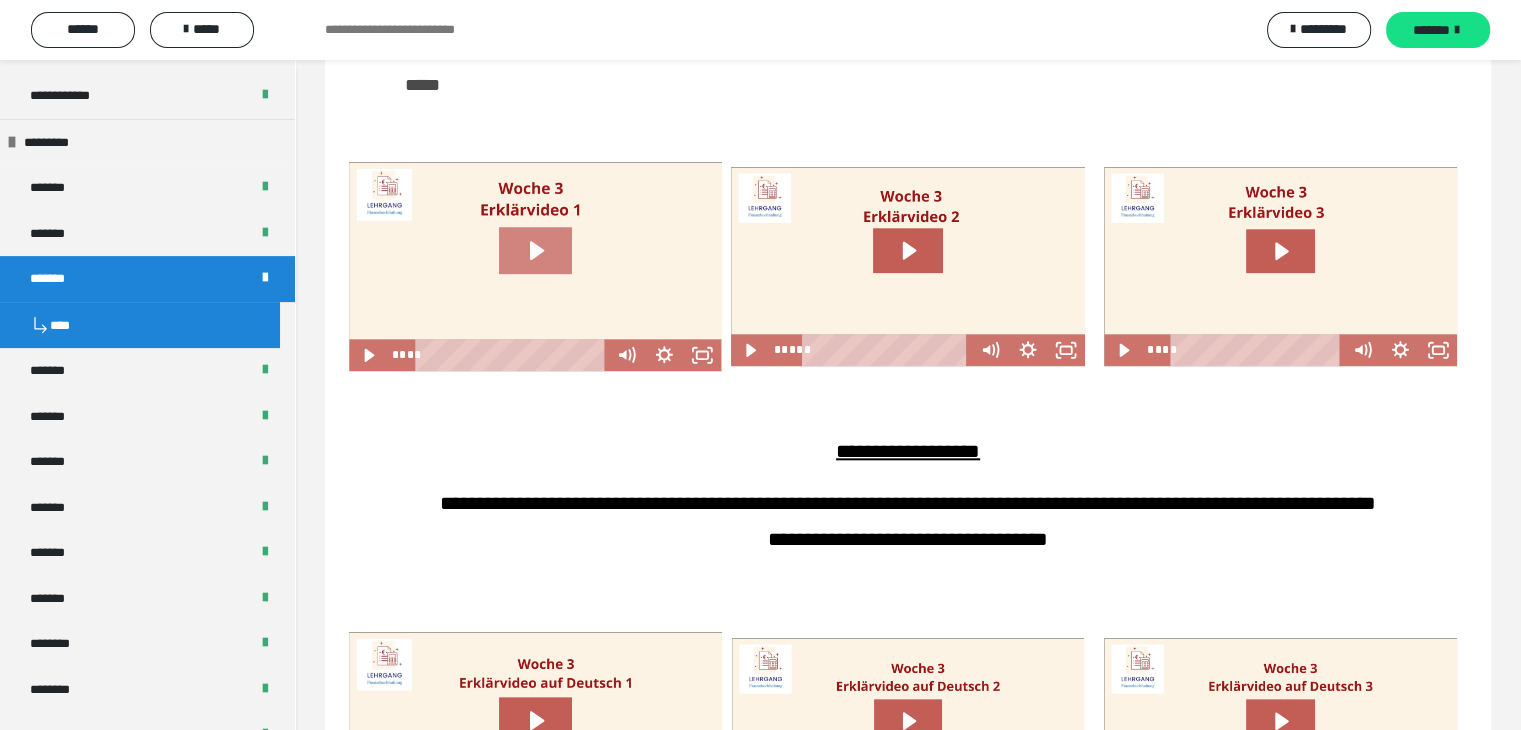 click 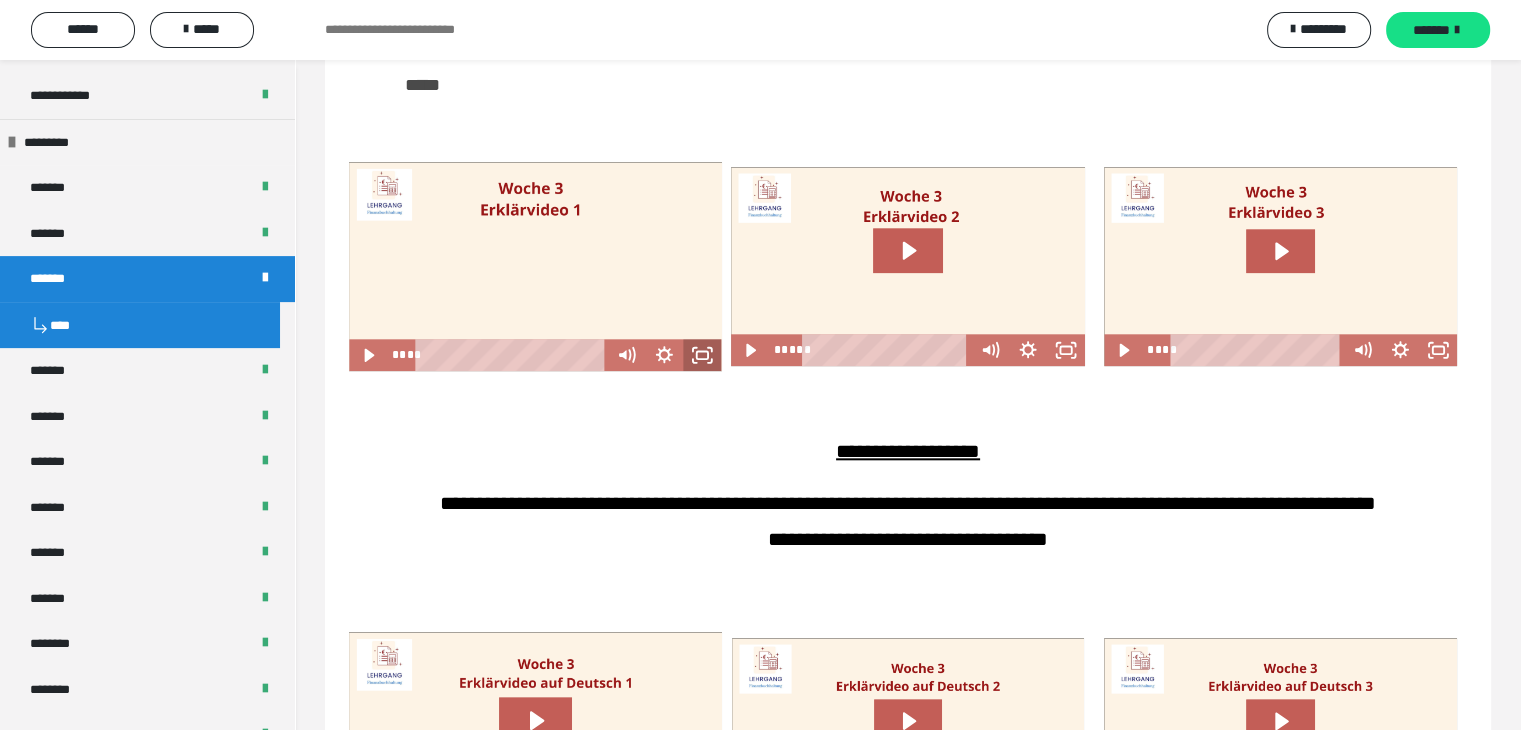 click 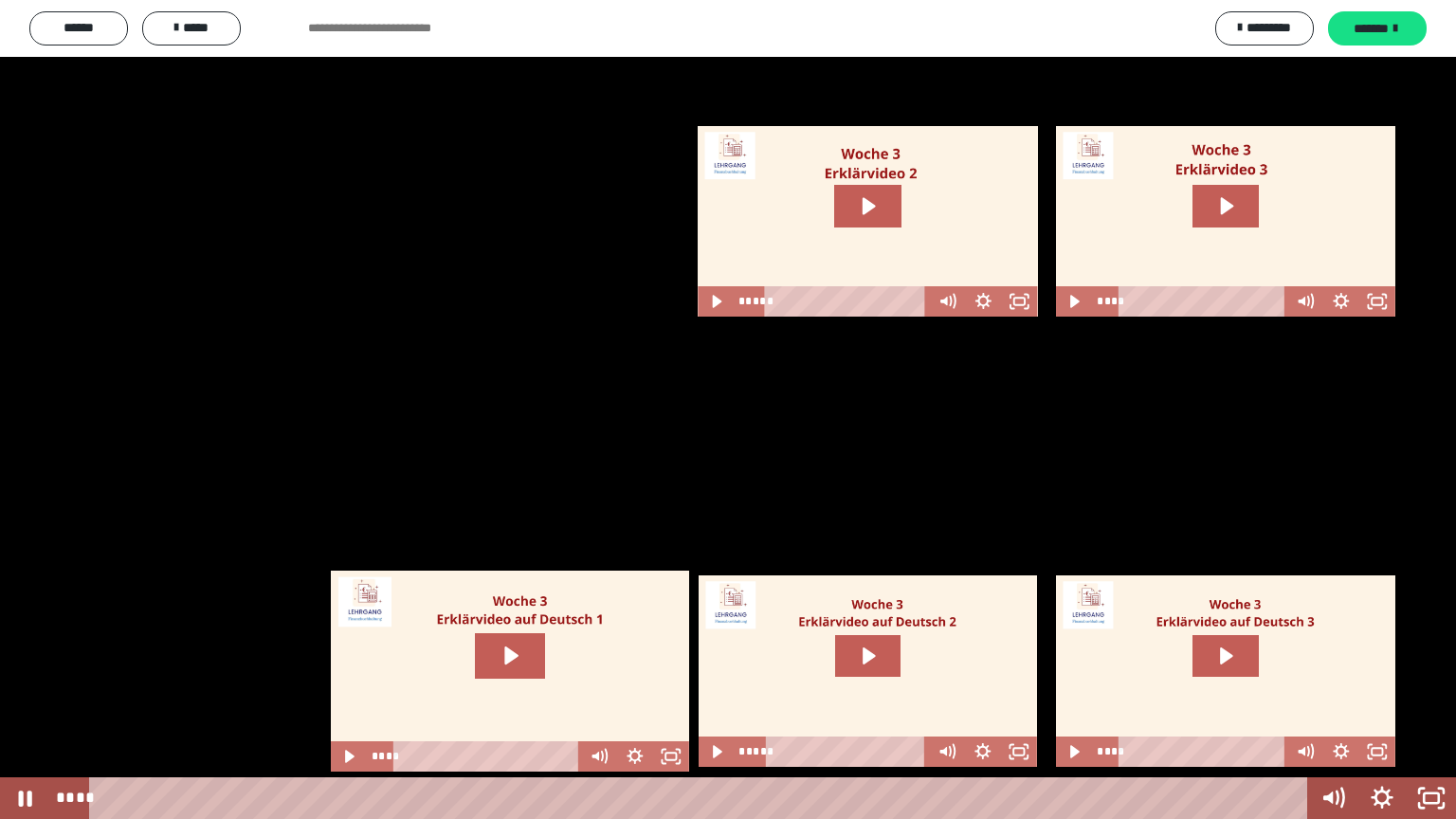 click at bounding box center [728, 410] 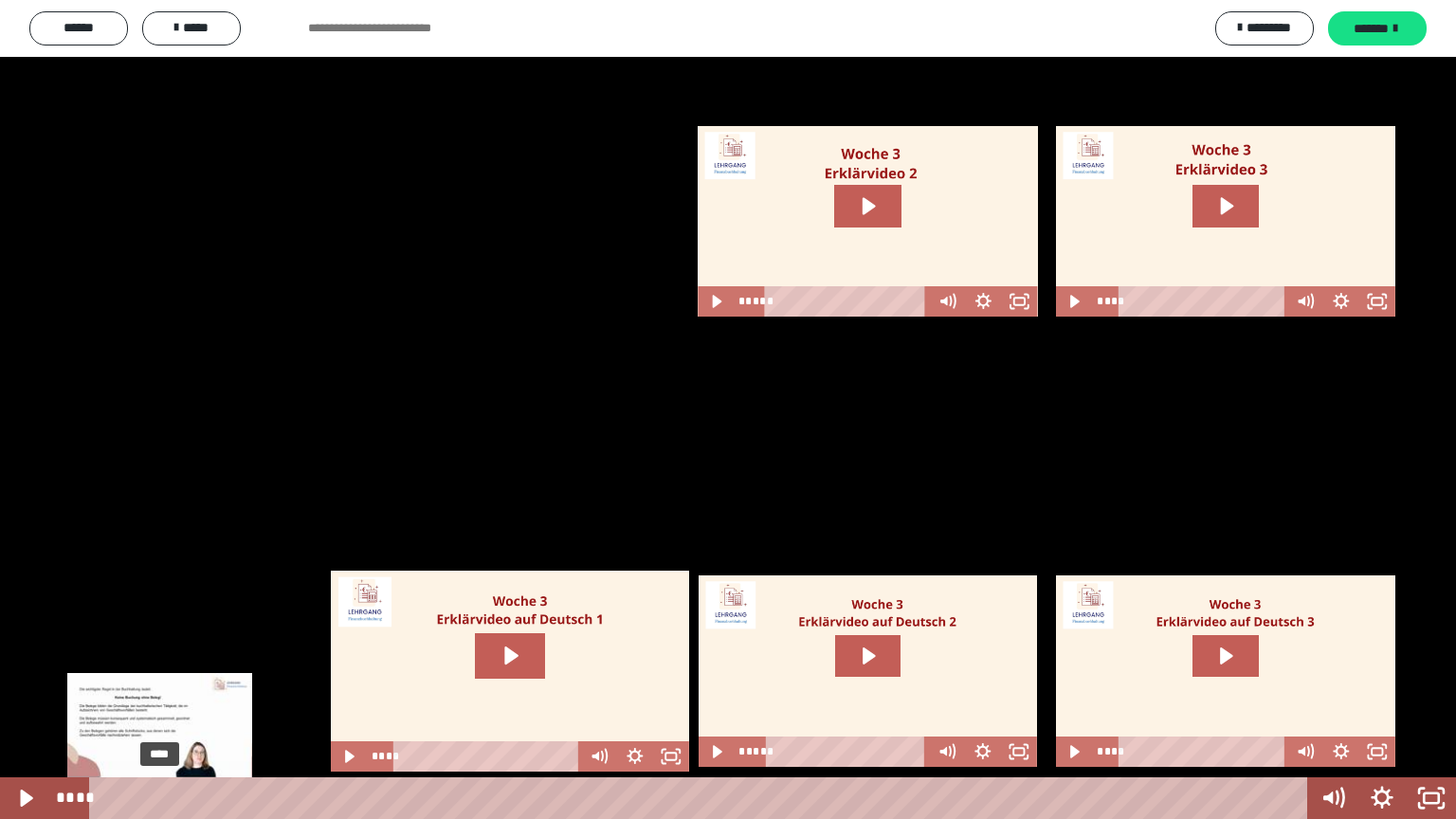 click on "****" at bounding box center (701, 798) 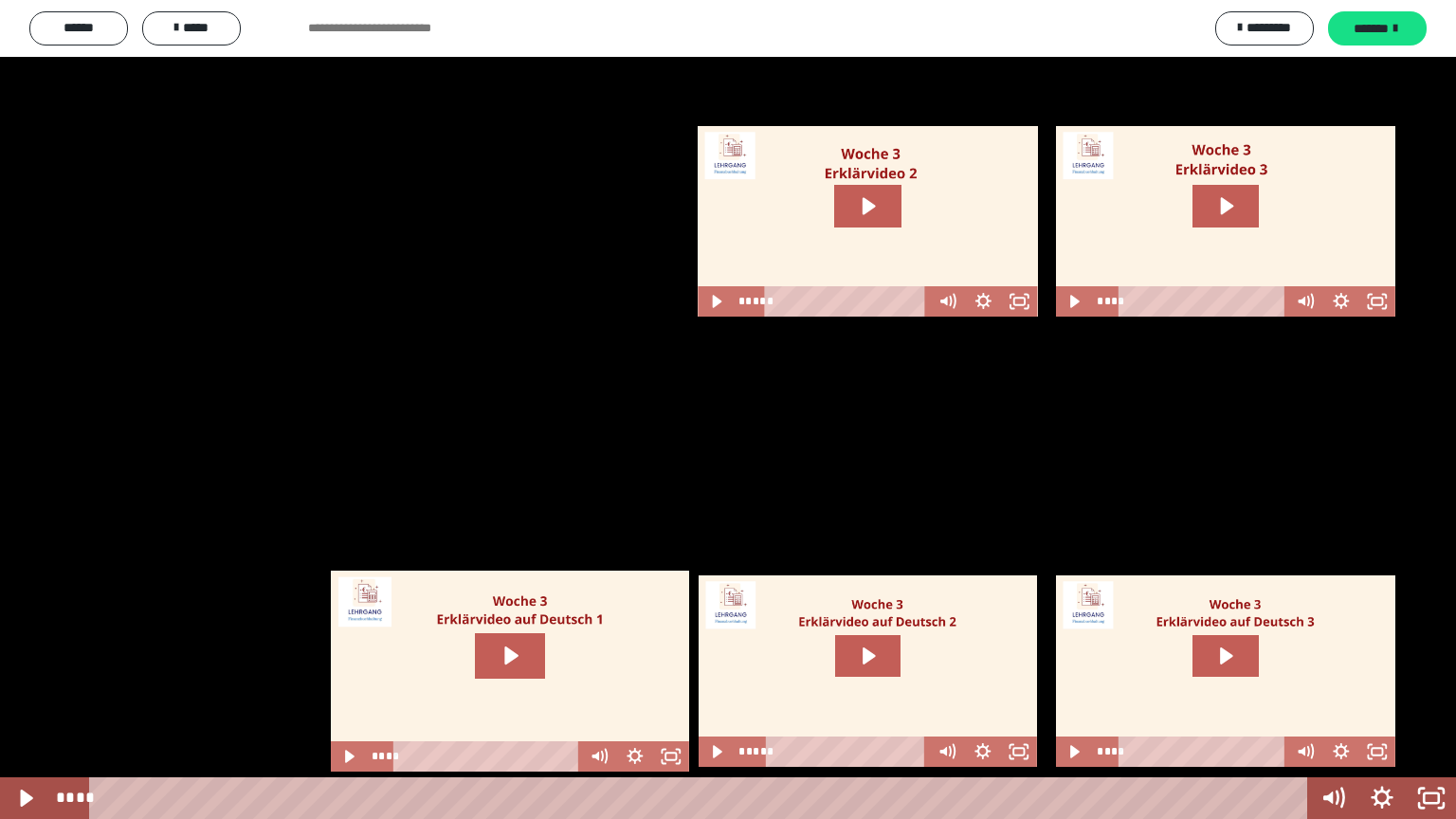click at bounding box center [728, 410] 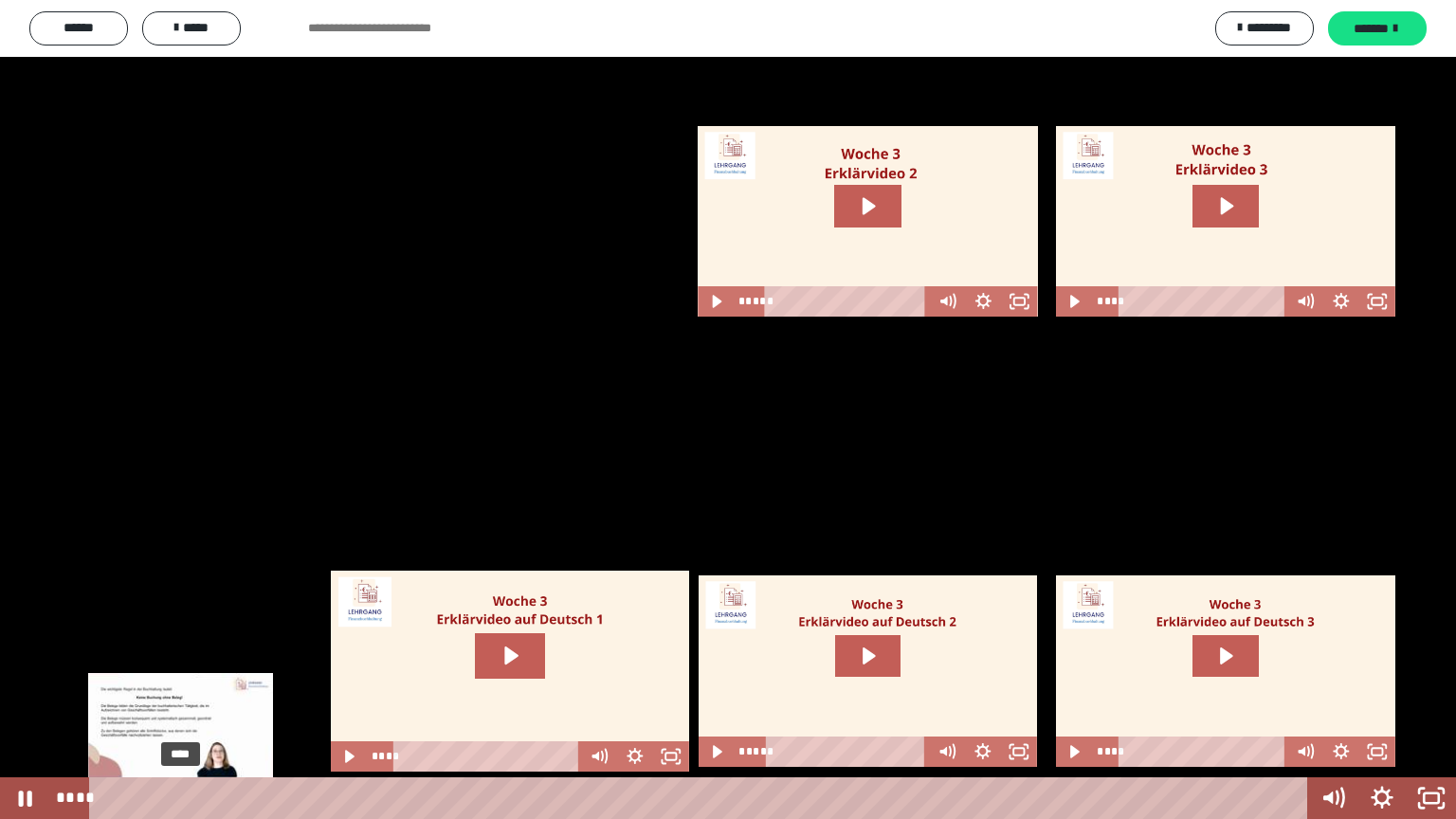 click on "****" at bounding box center (701, 798) 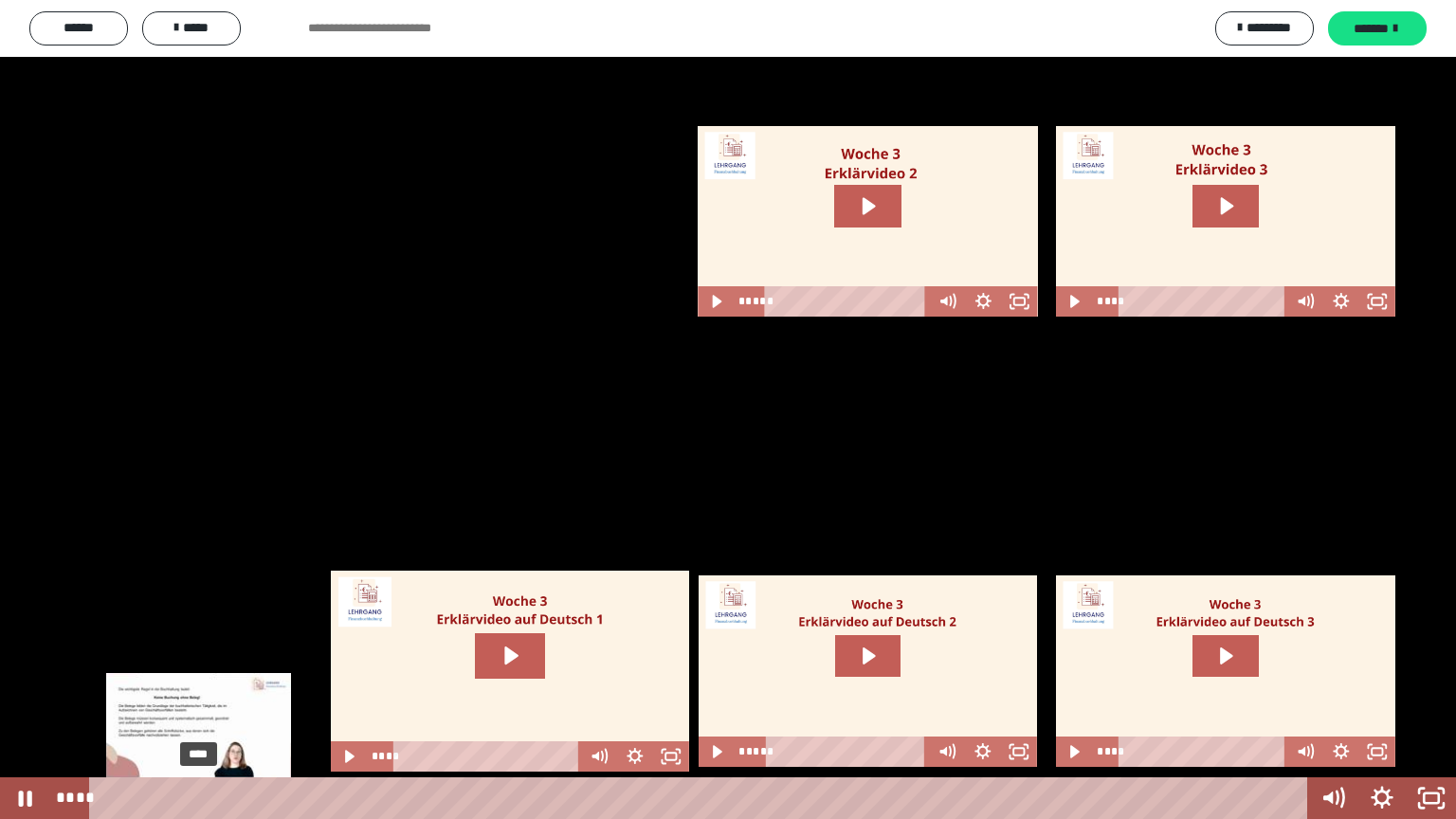 click on "****" at bounding box center [701, 798] 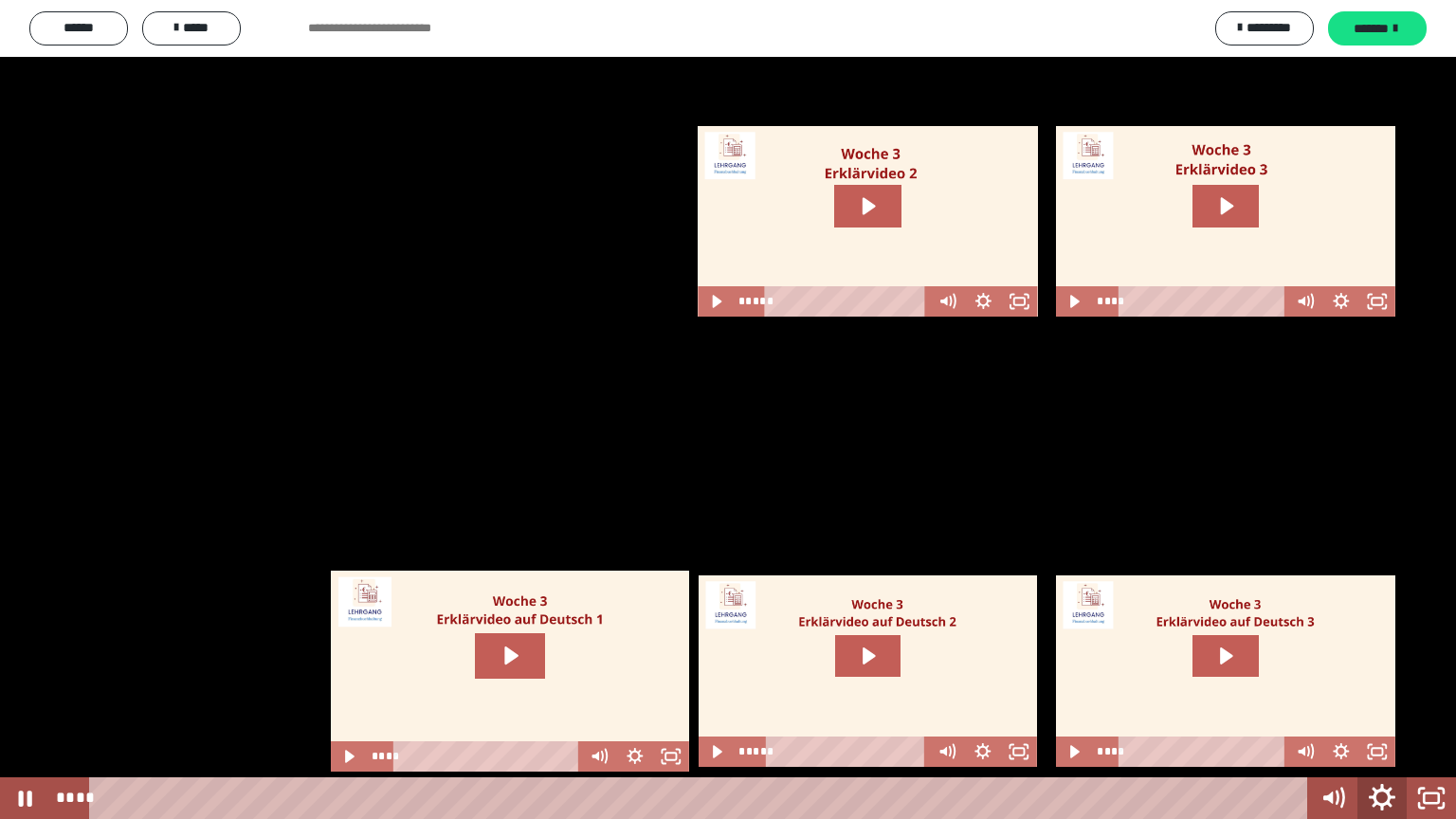 click 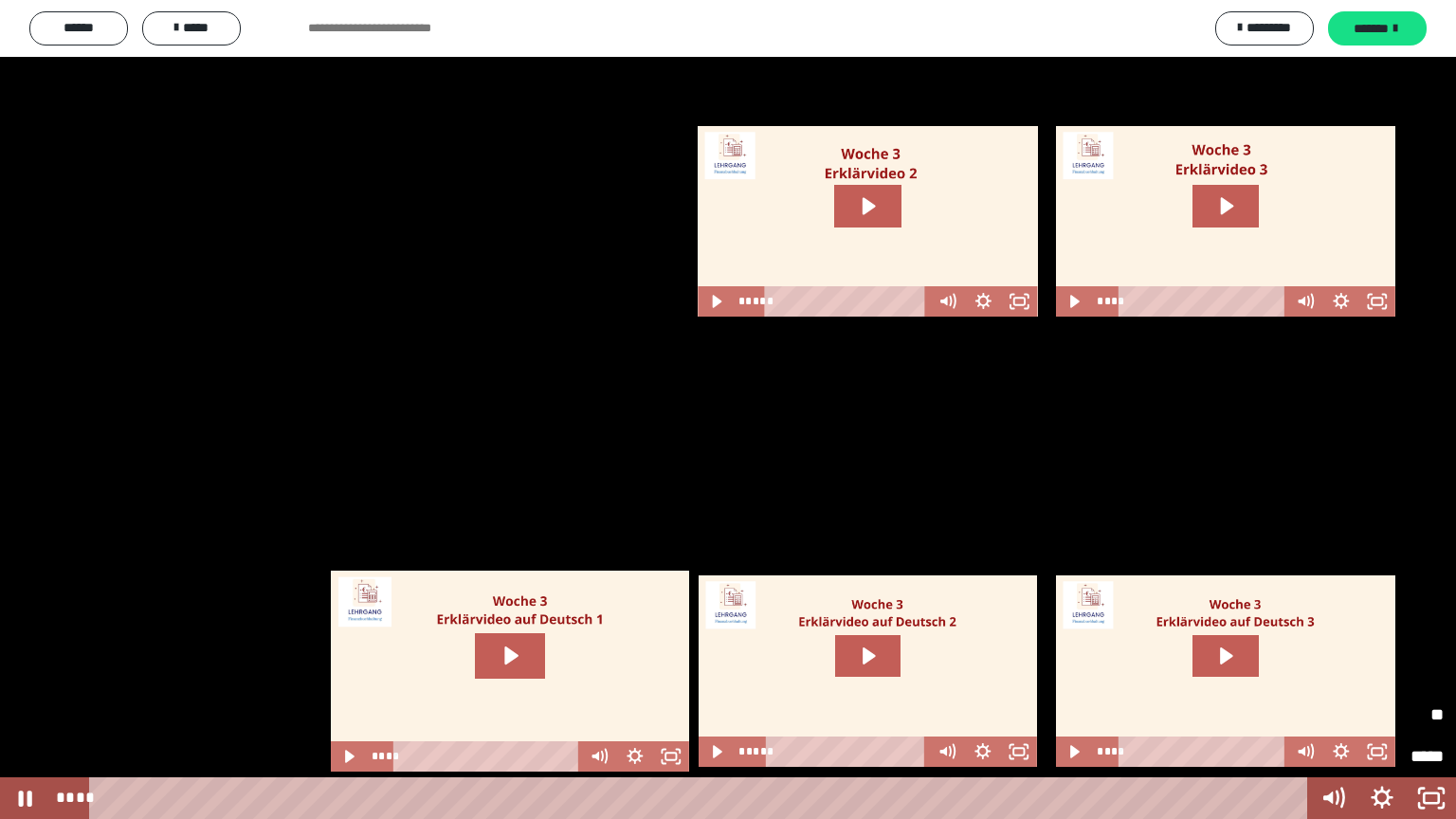 click on "**" at bounding box center [1400, 715] 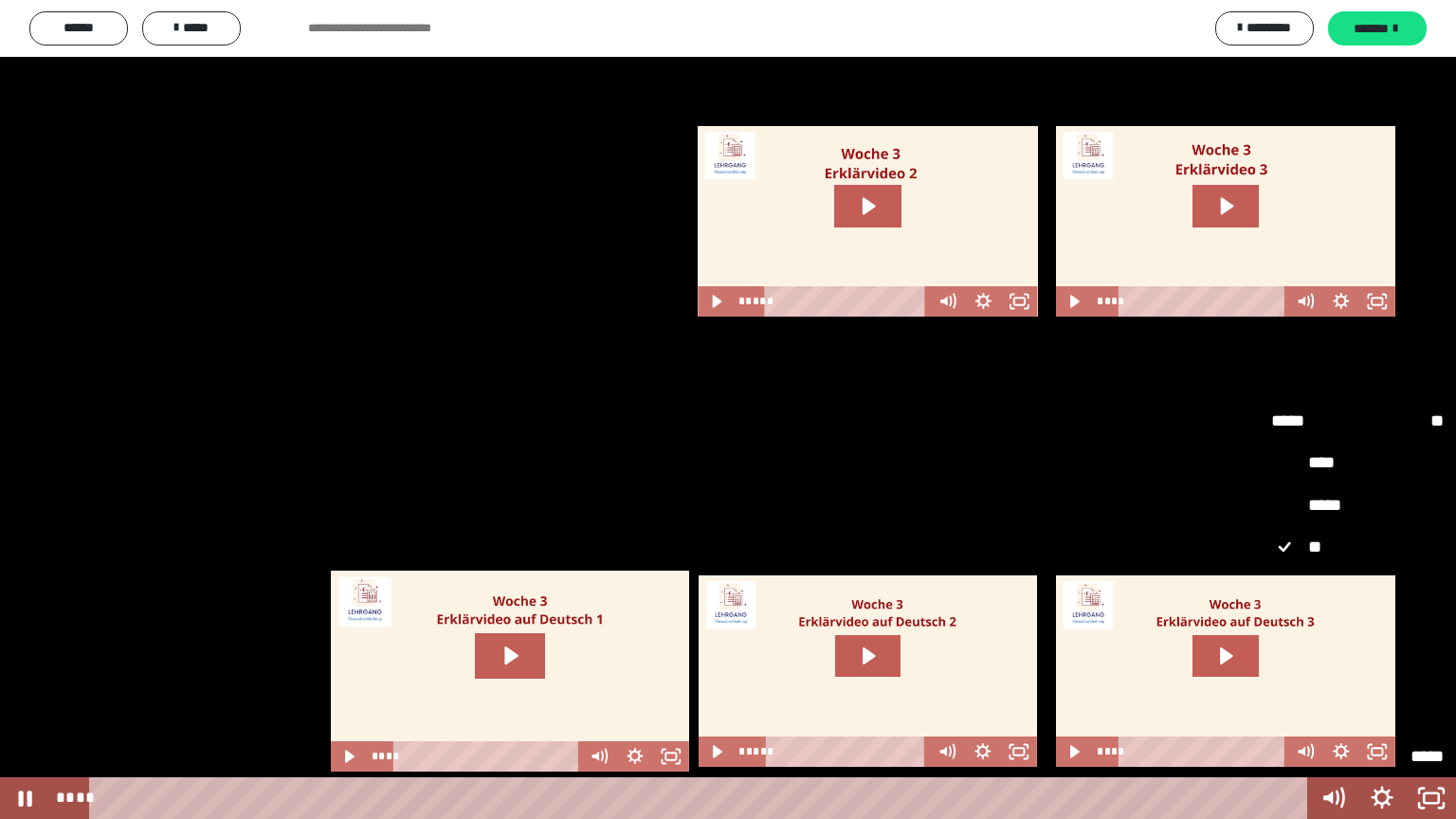 click on "****" at bounding box center [1357, 631] 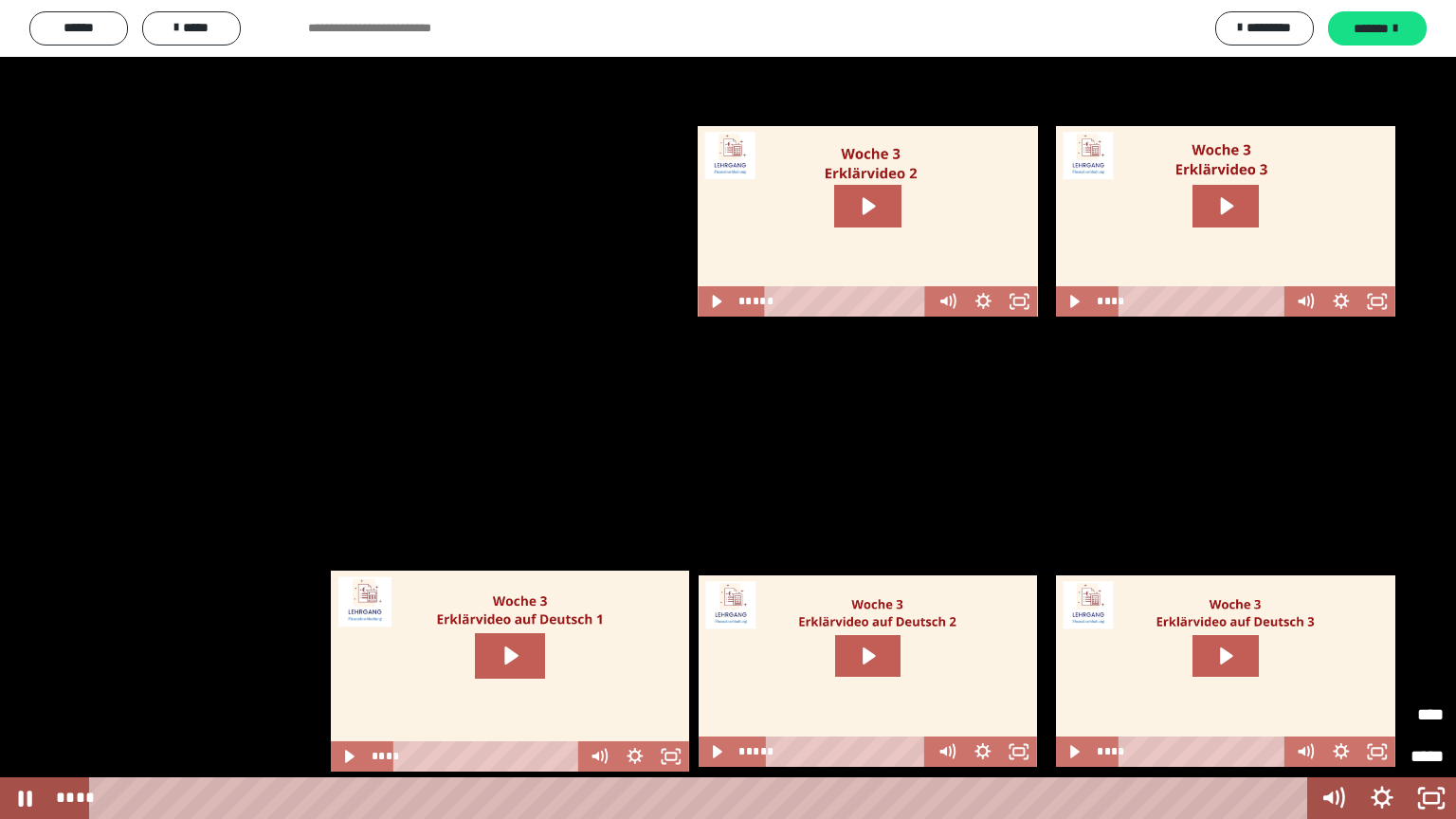click at bounding box center (728, 410) 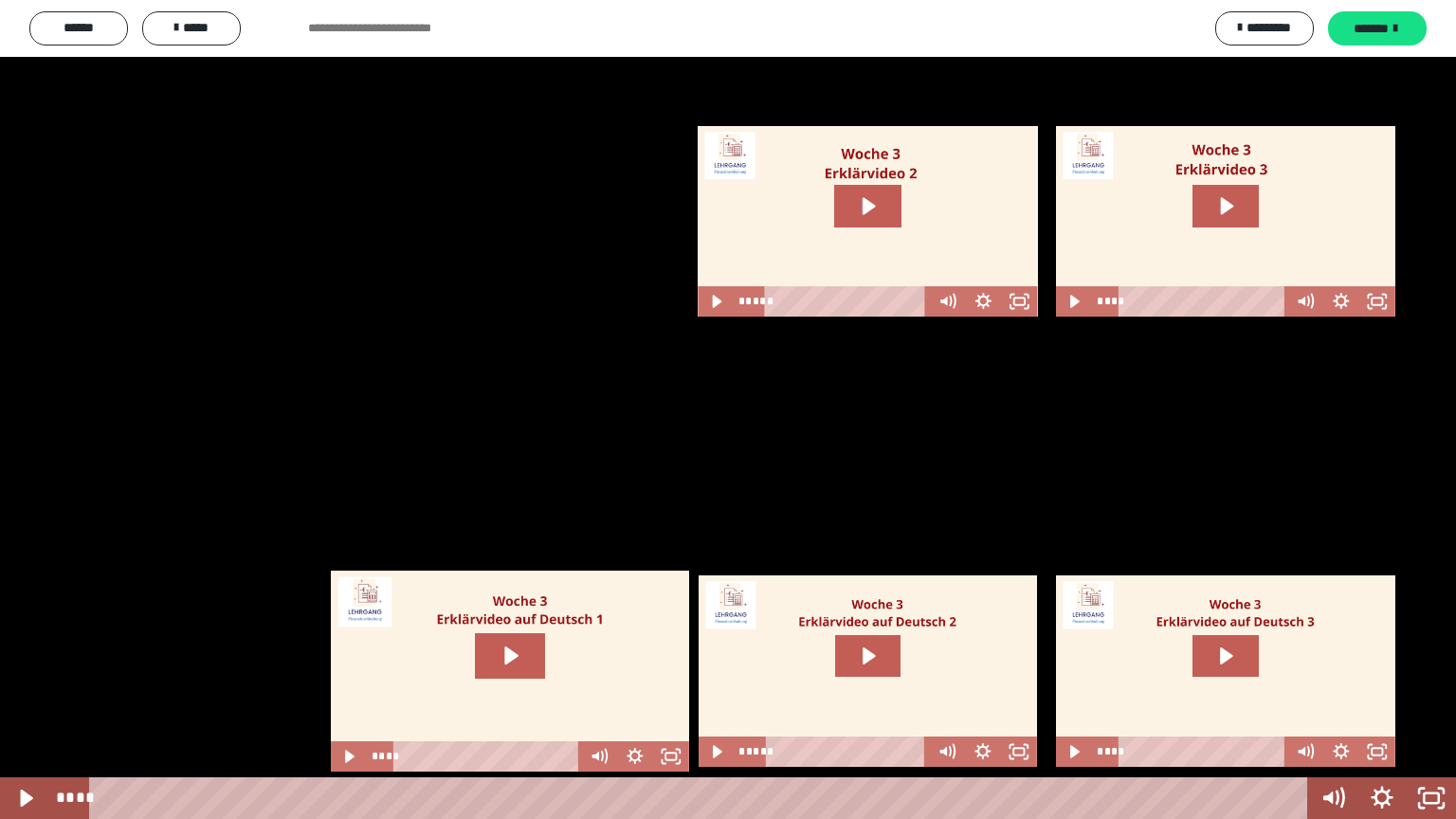 click at bounding box center [728, 410] 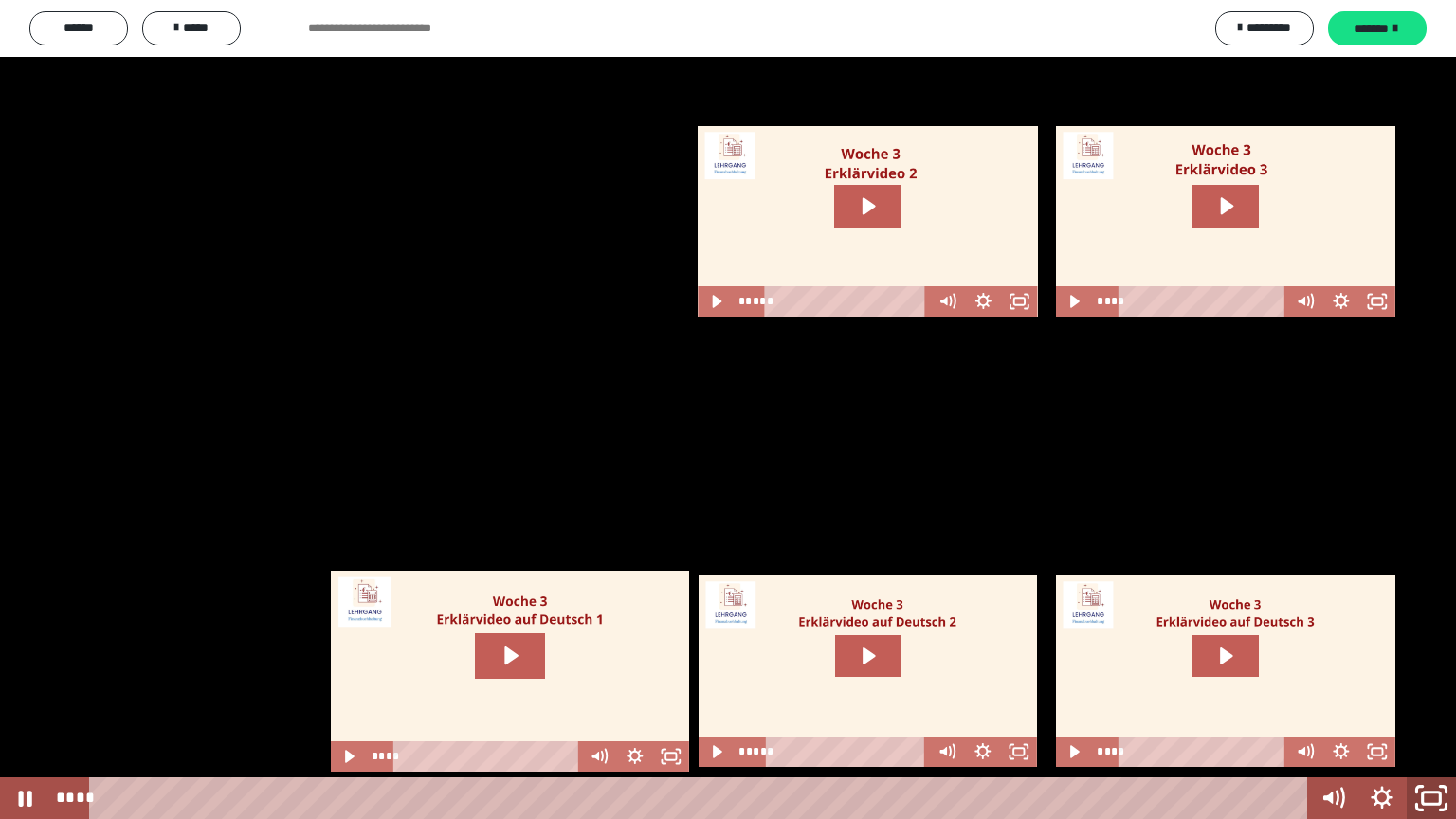 click 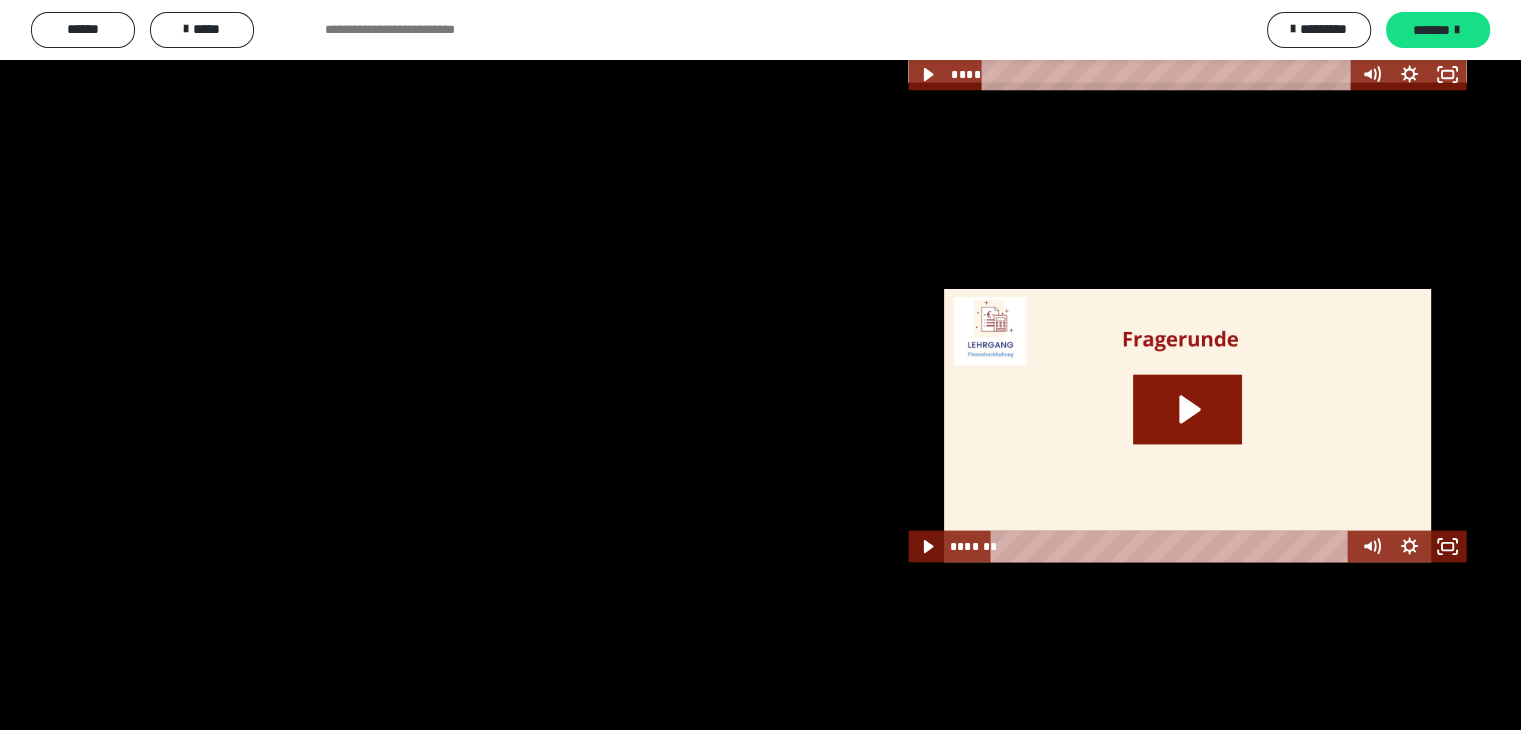 scroll, scrollTop: 4123, scrollLeft: 0, axis: vertical 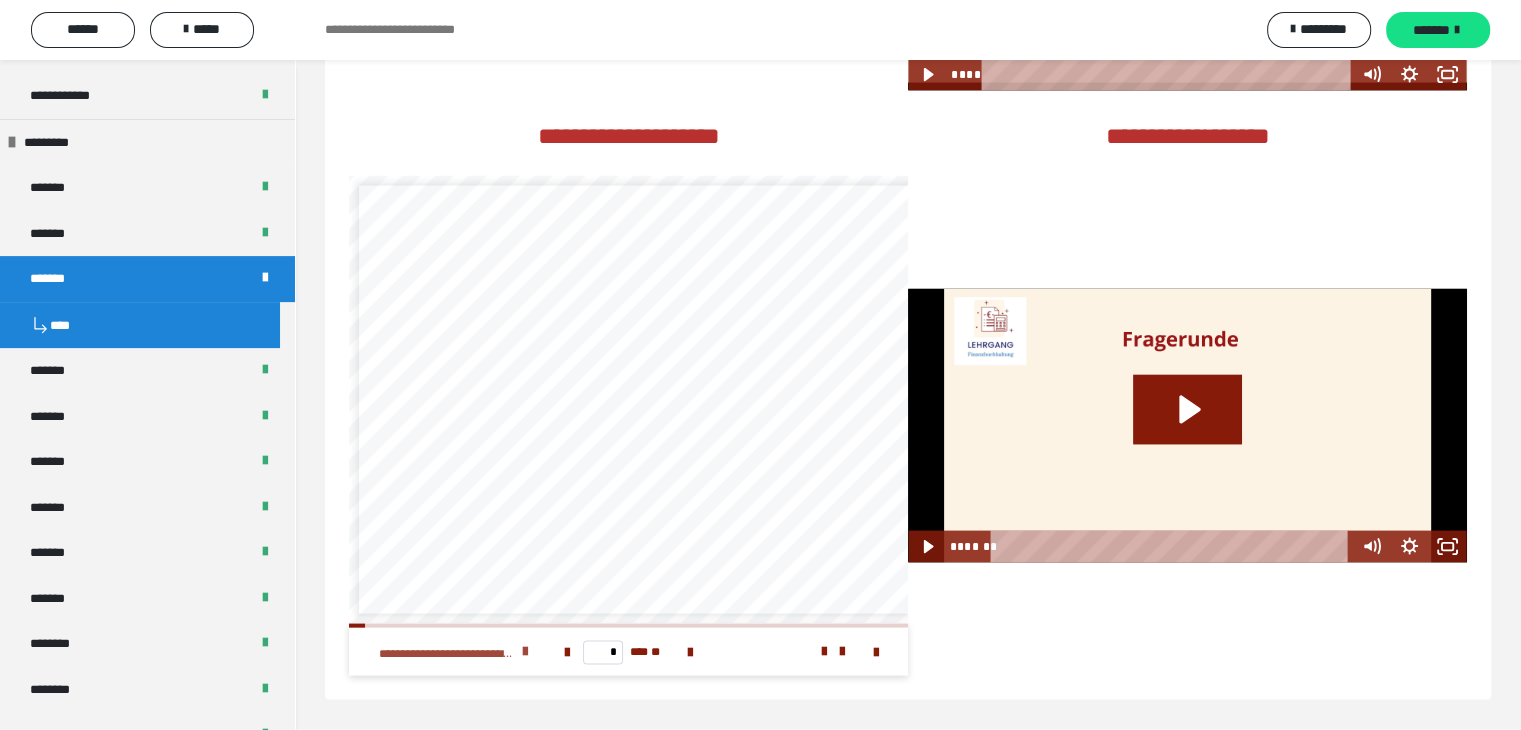 click on "**********" at bounding box center [447, 654] 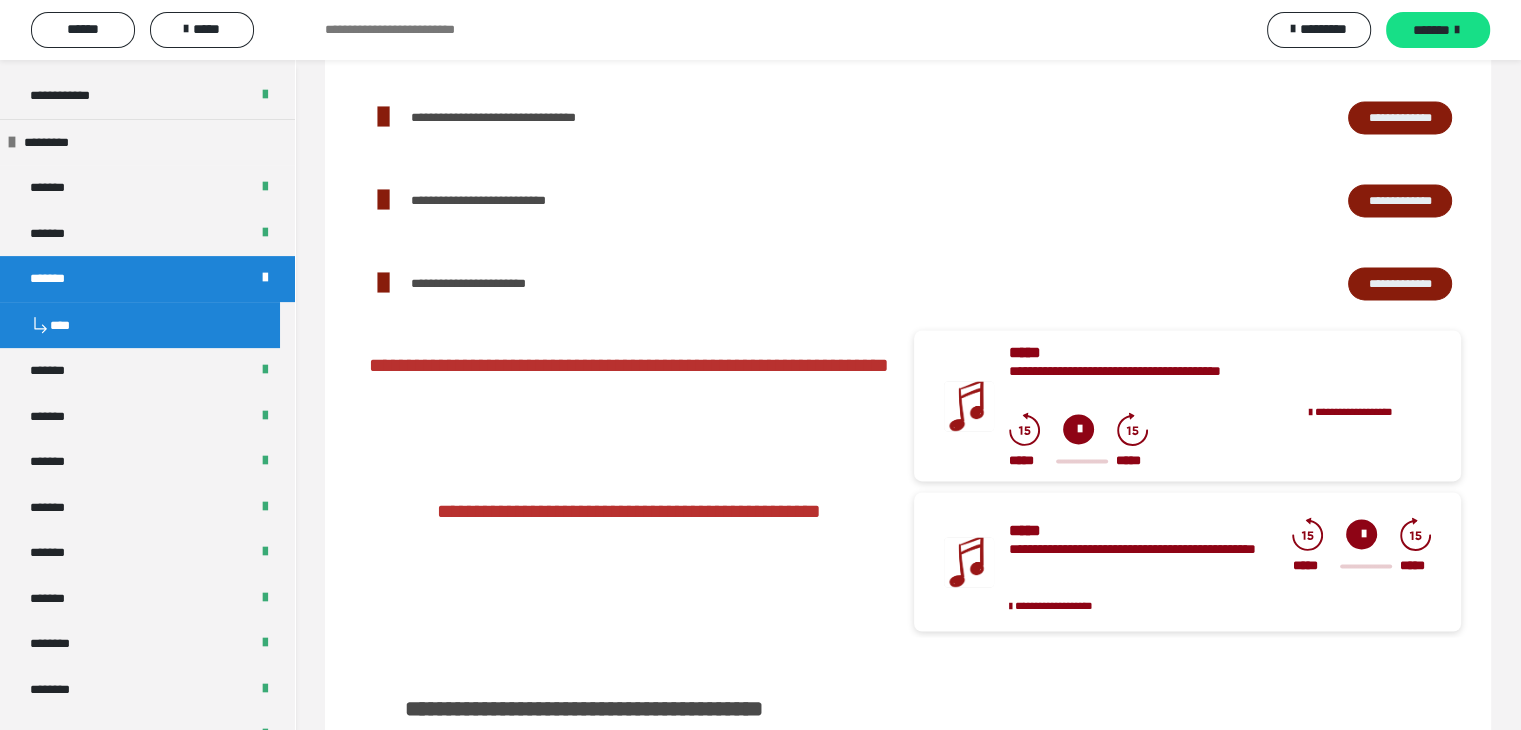 scroll, scrollTop: 2823, scrollLeft: 0, axis: vertical 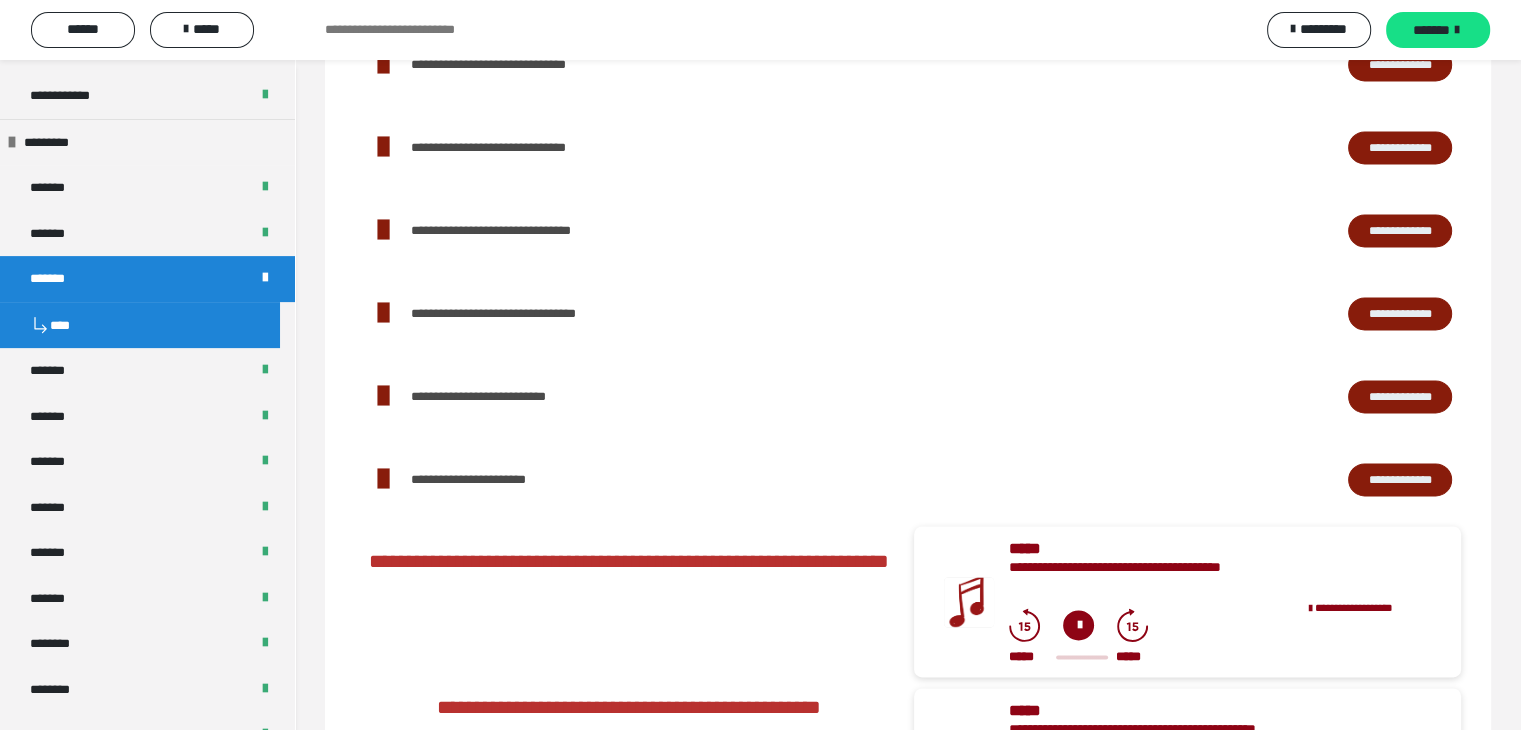click on "**********" at bounding box center (1400, 65) 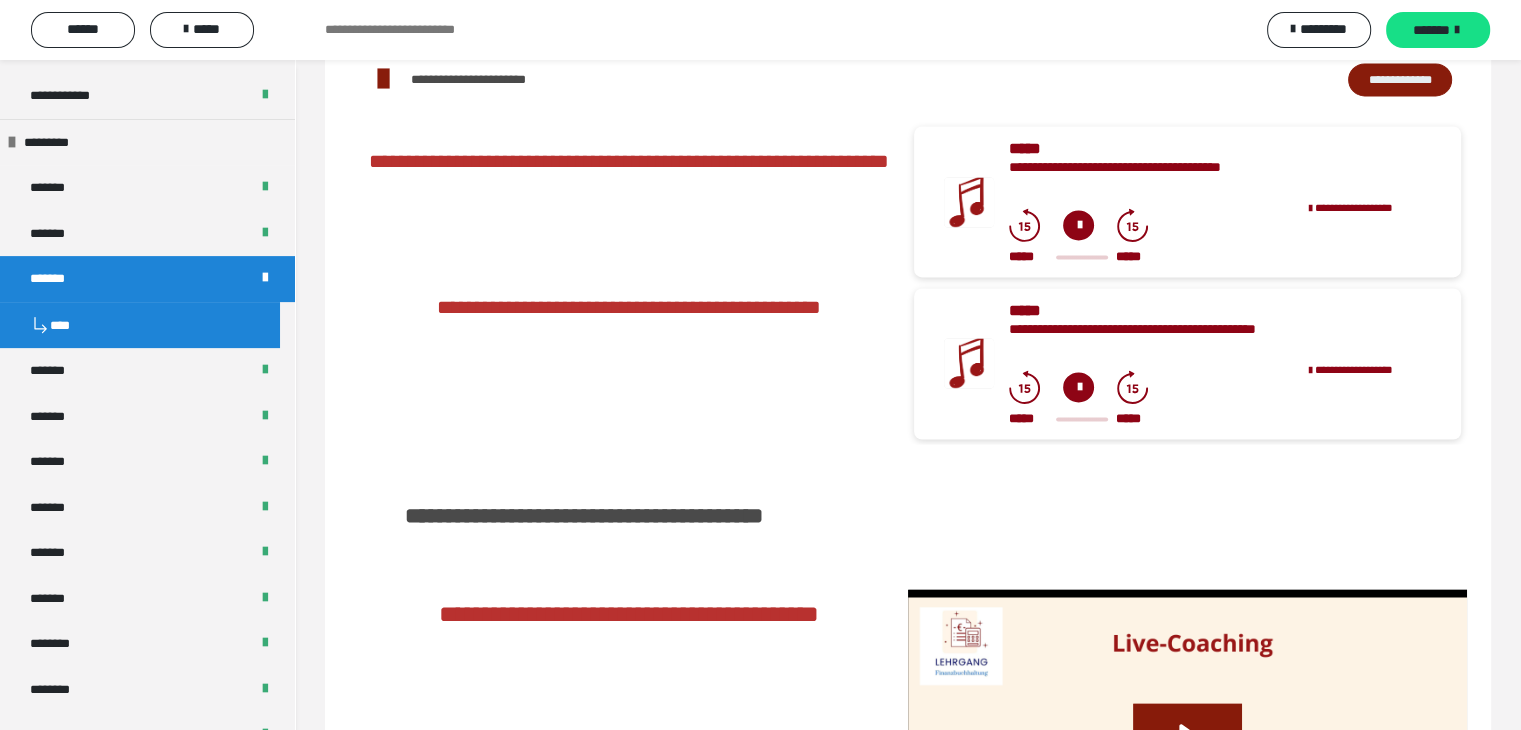 scroll, scrollTop: 3123, scrollLeft: 0, axis: vertical 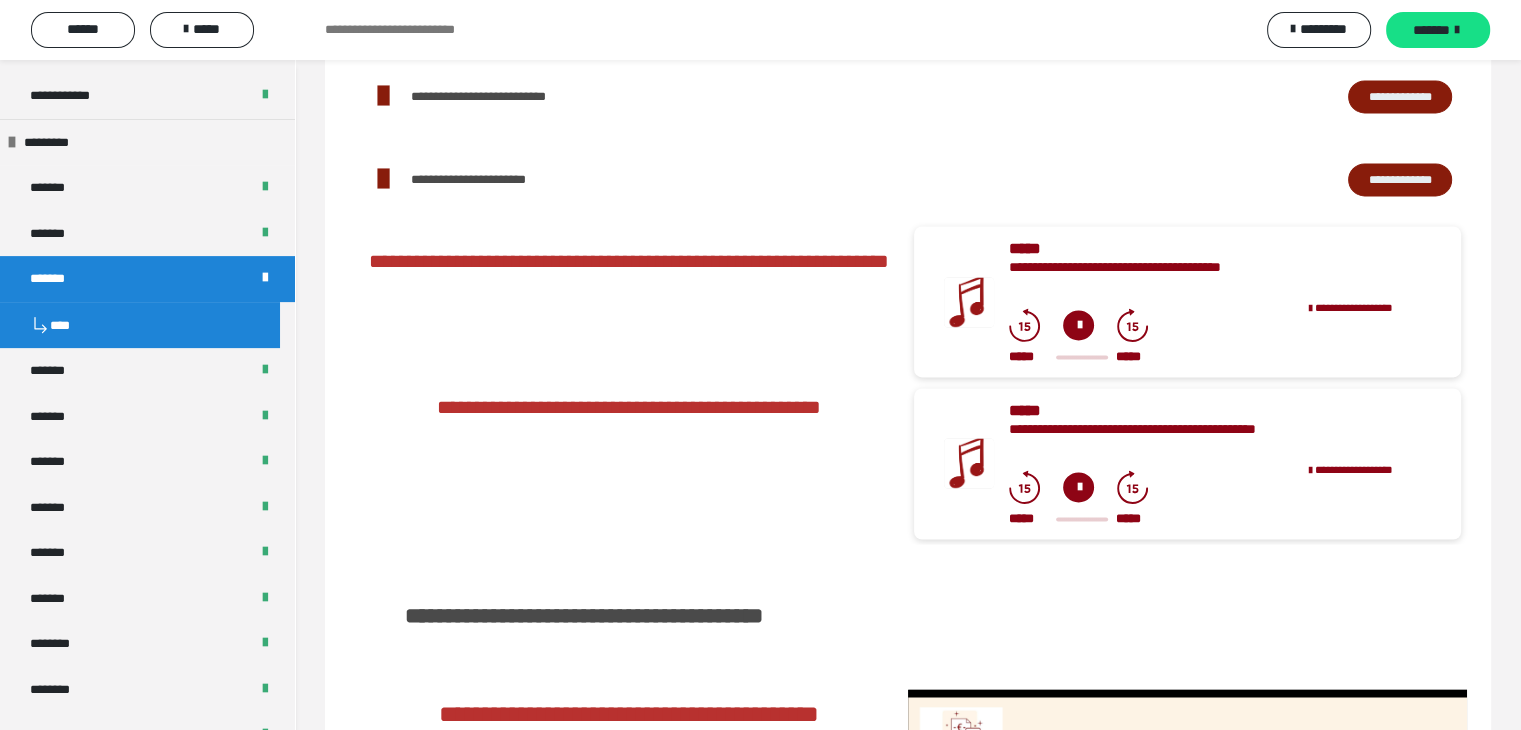 click on "**********" at bounding box center (1400, 97) 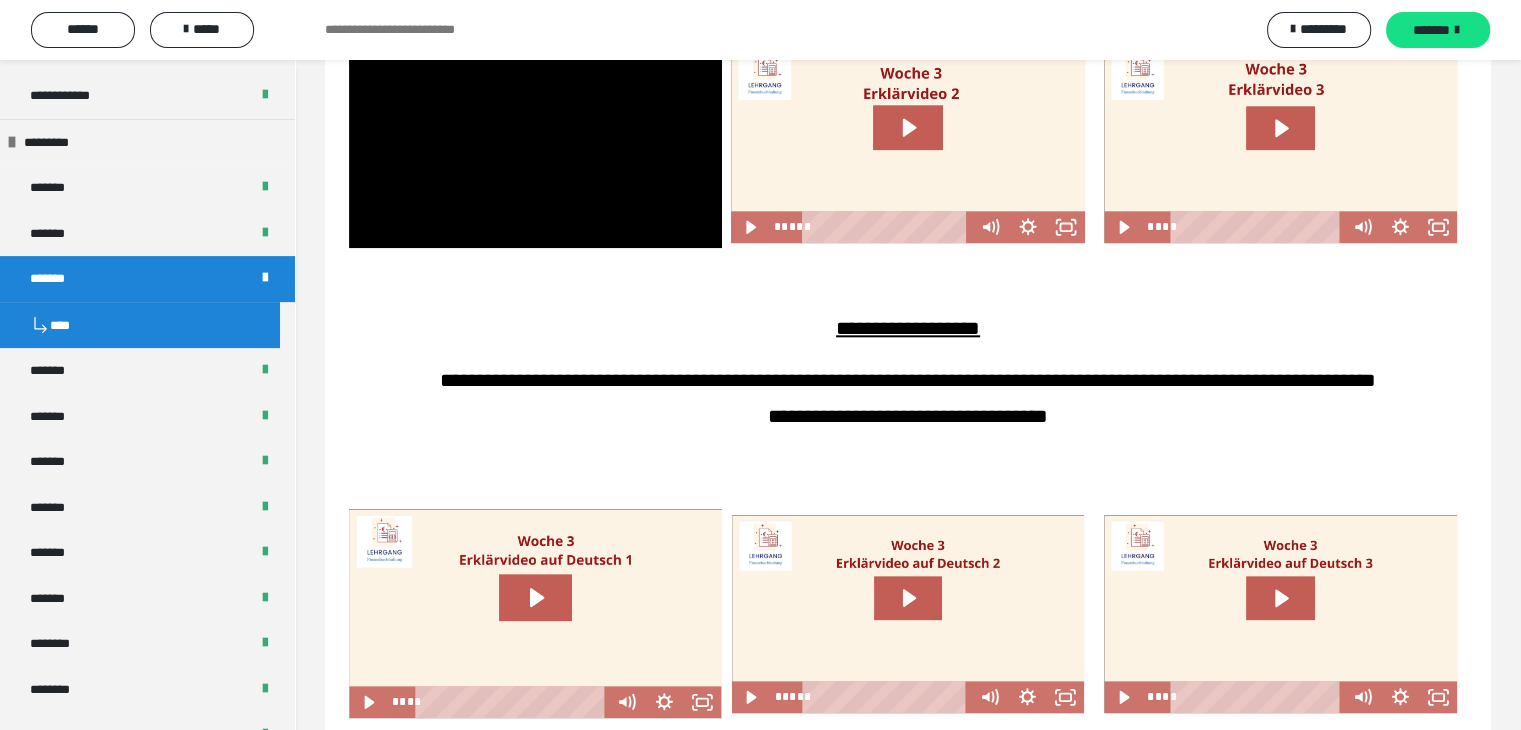 scroll, scrollTop: 2023, scrollLeft: 0, axis: vertical 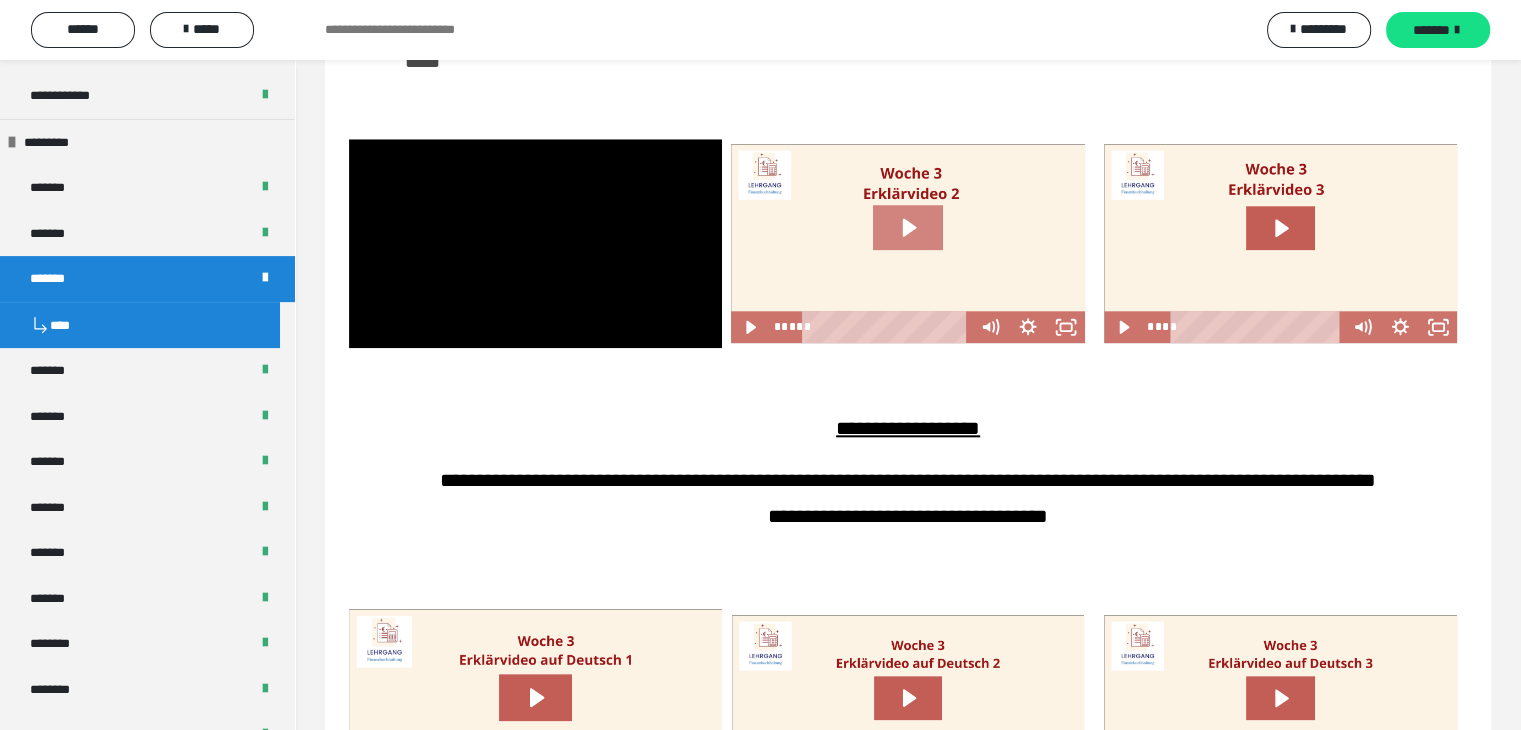 click 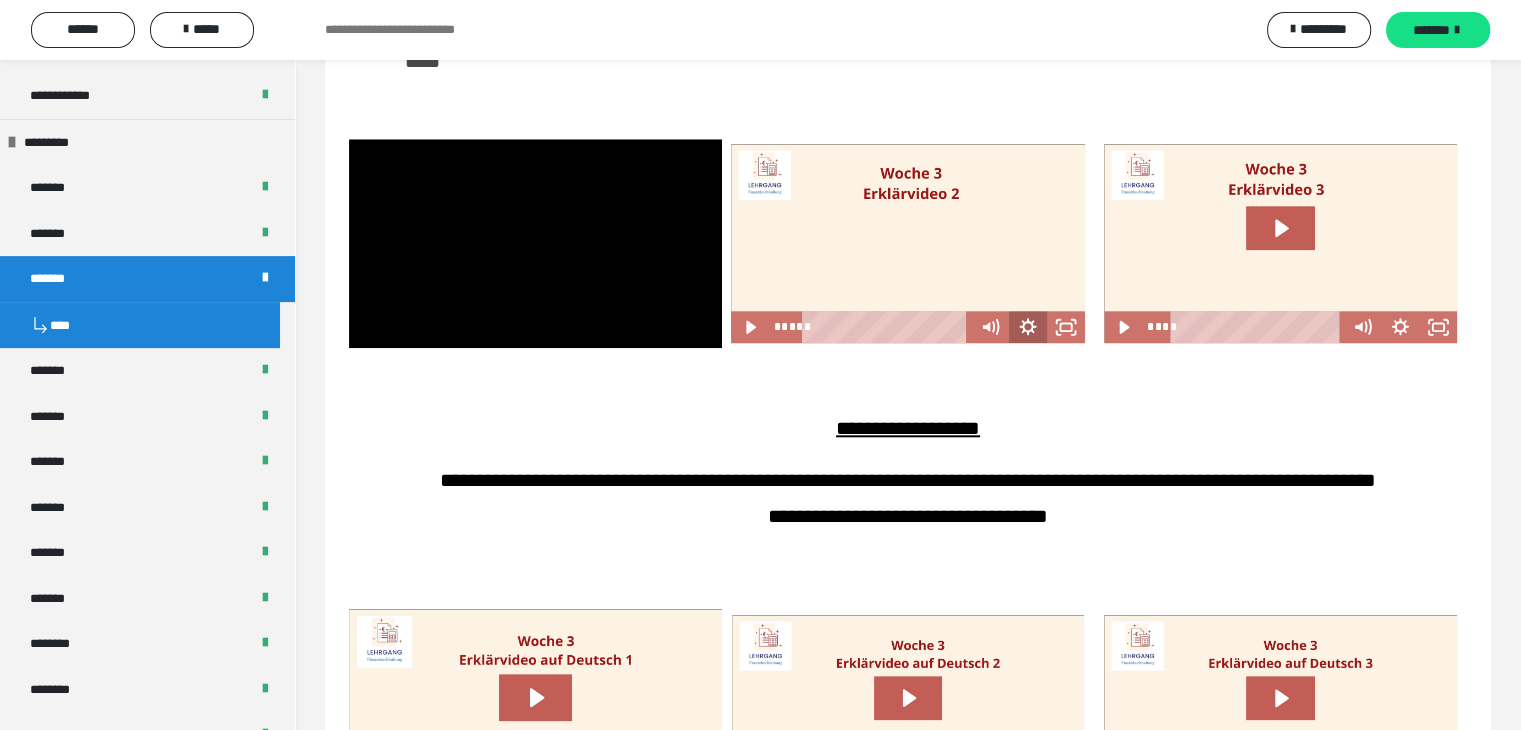 click 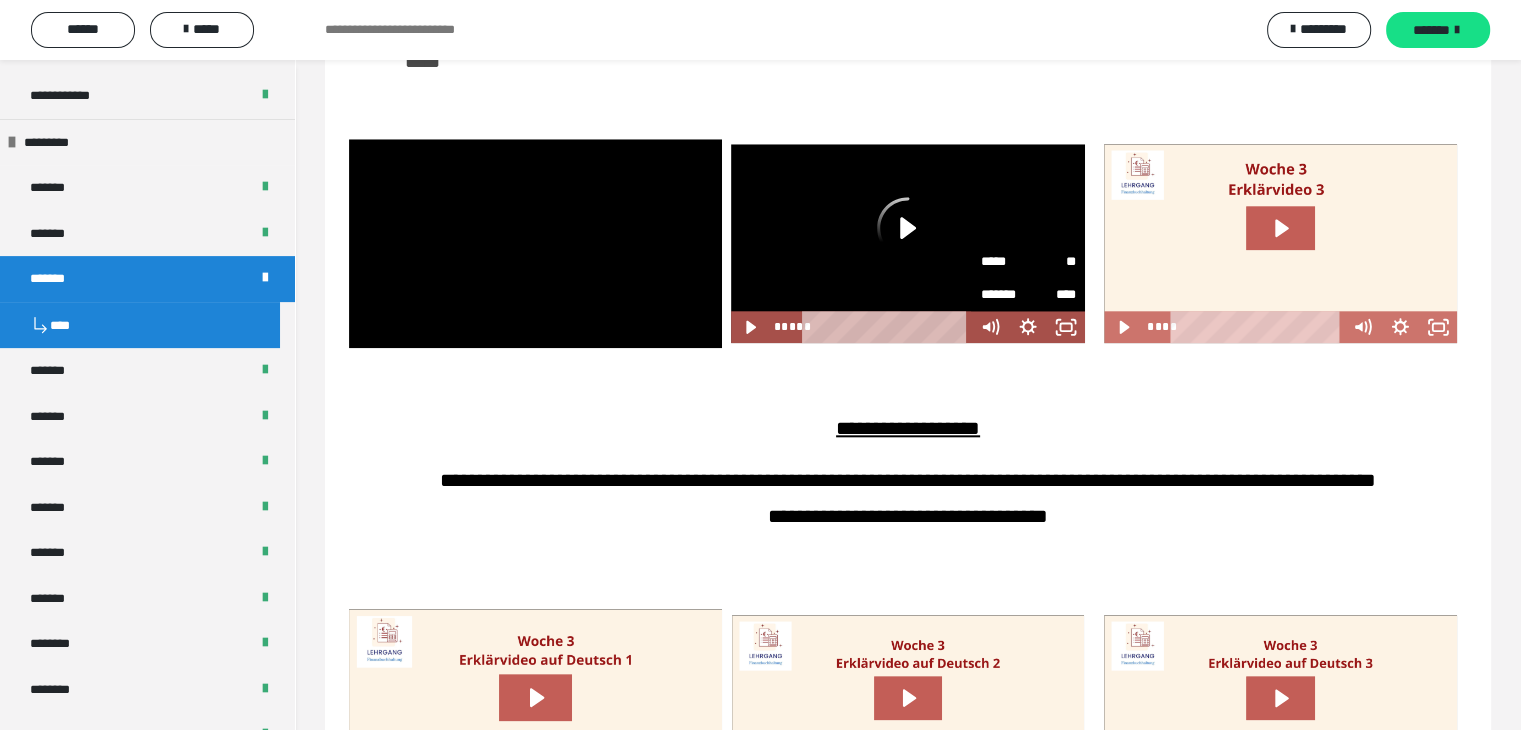 click on "**" at bounding box center (1052, 260) 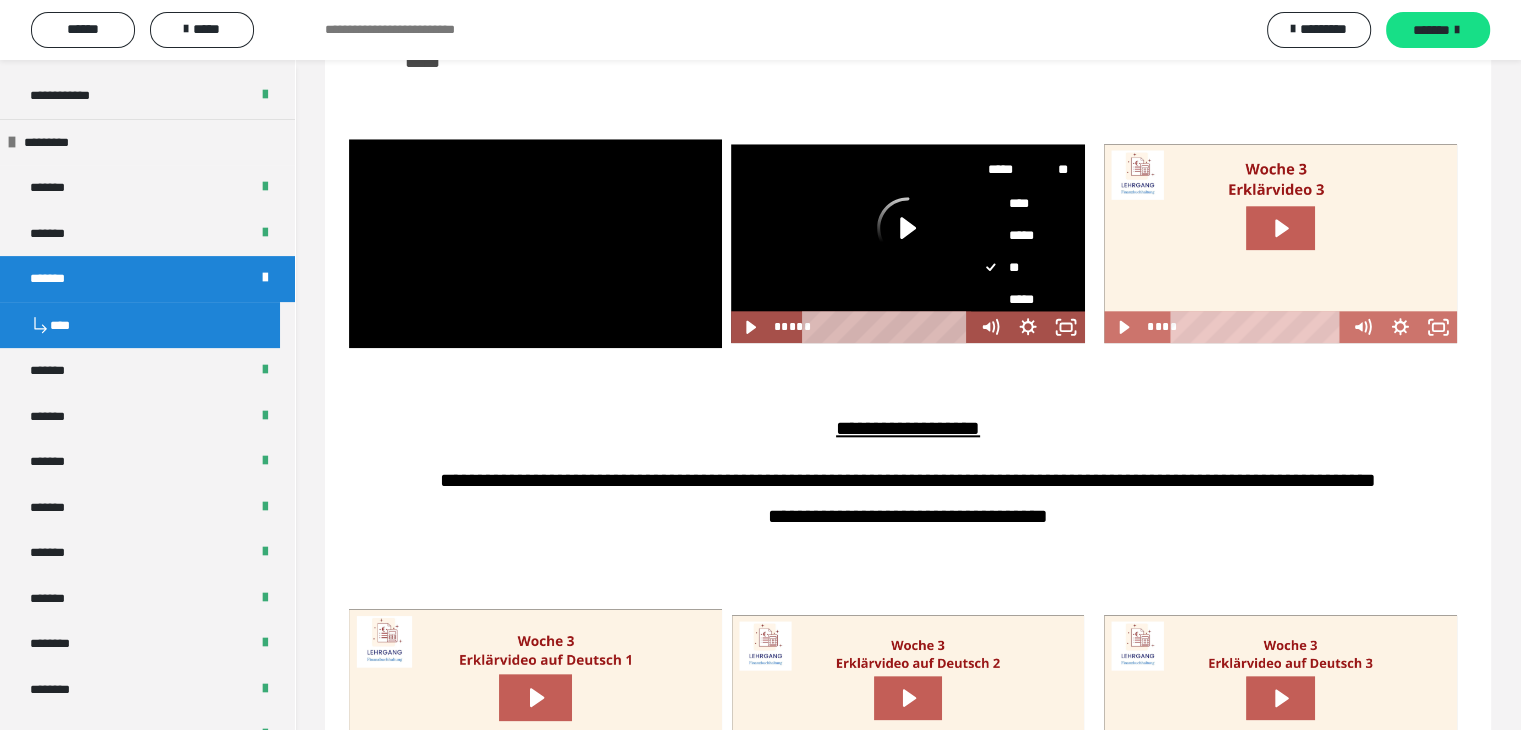 scroll, scrollTop: 133, scrollLeft: 0, axis: vertical 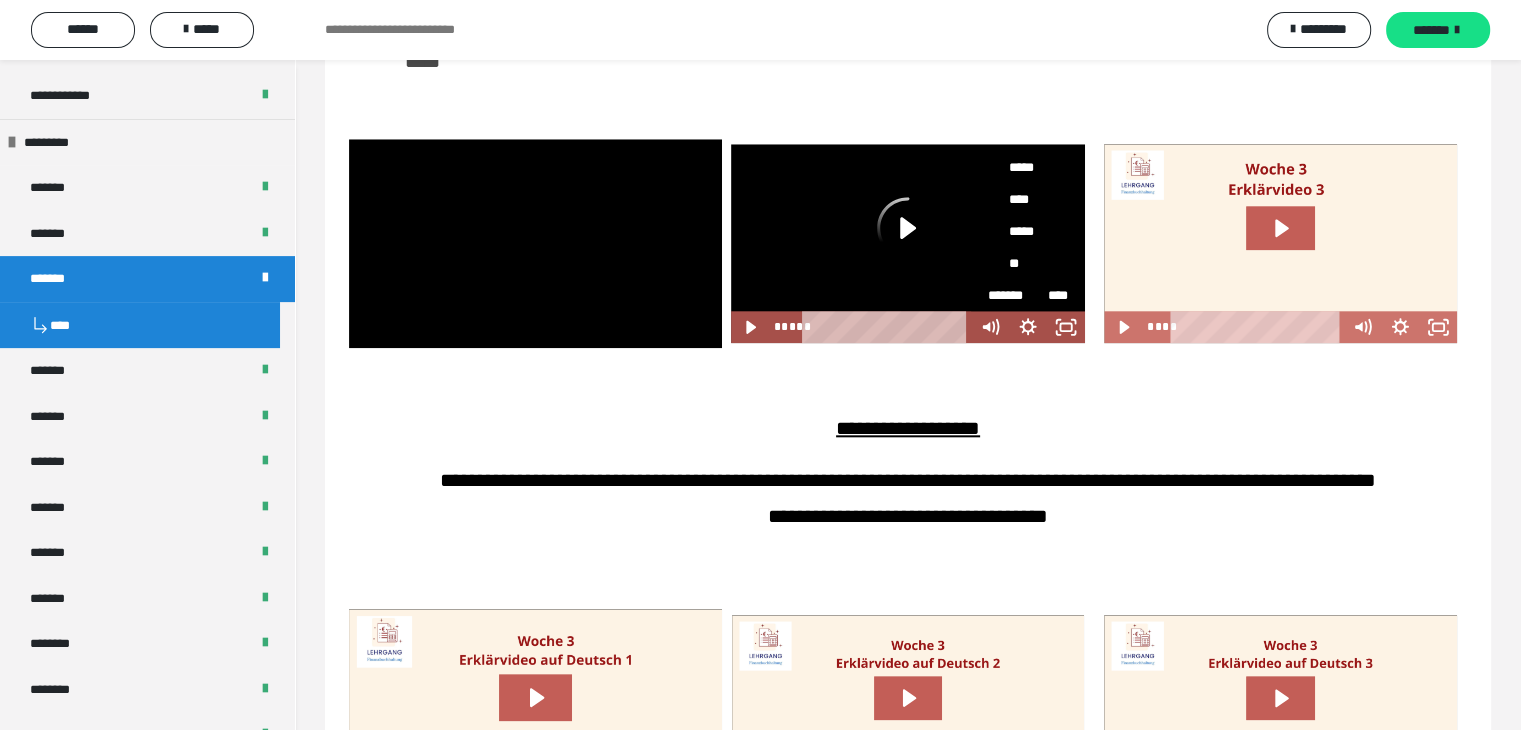 click on "****" at bounding box center [1020, 199] 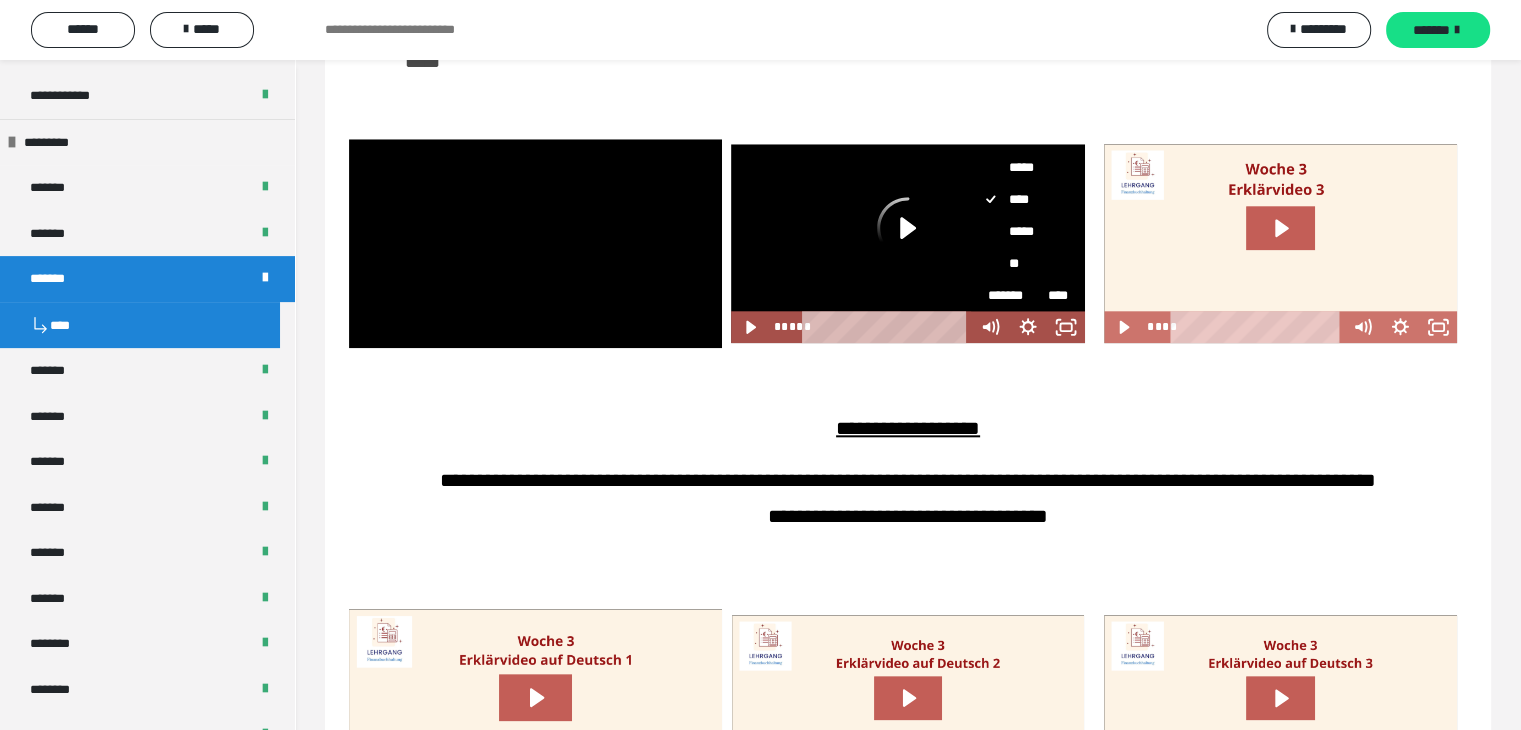 scroll, scrollTop: 0, scrollLeft: 0, axis: both 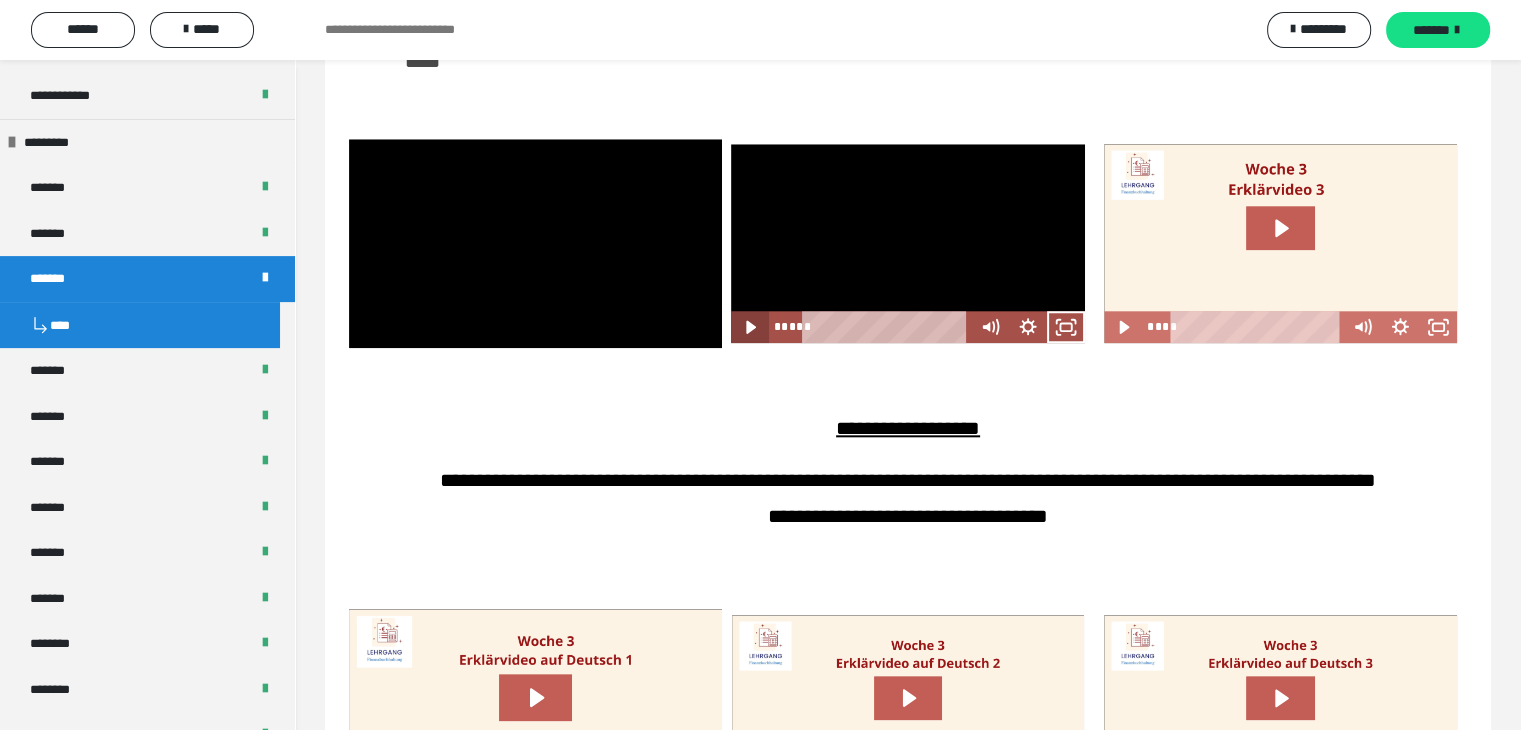 click 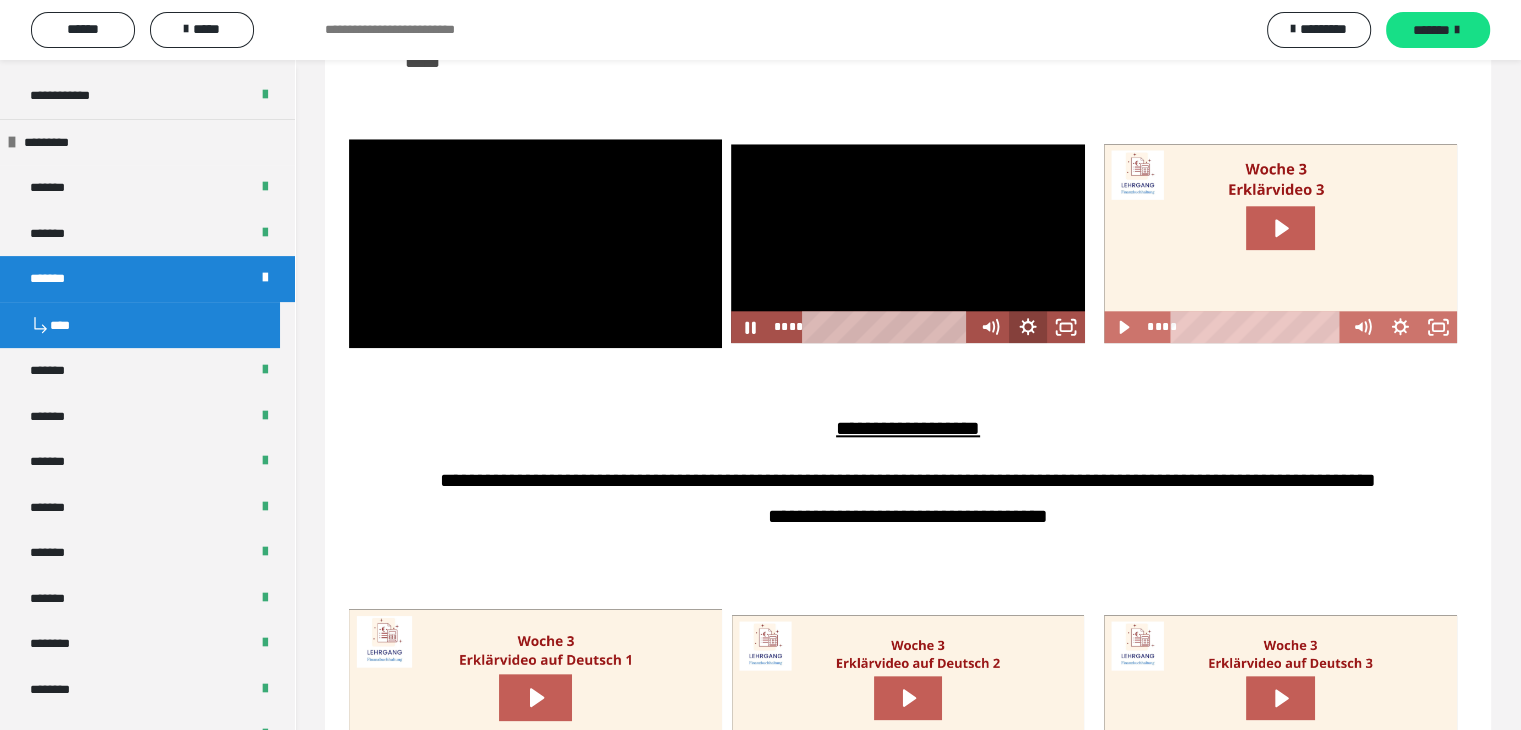 click 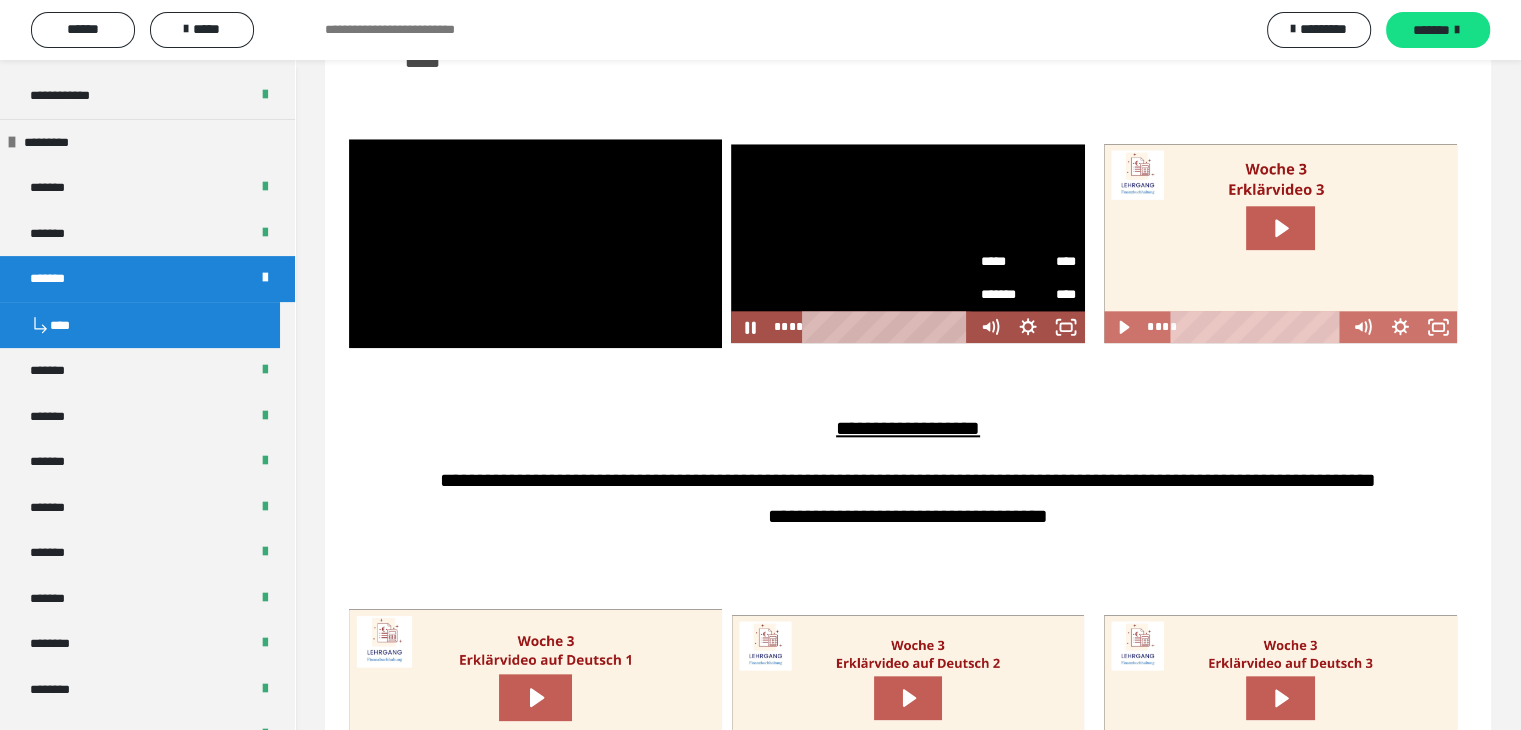 click on "**********" at bounding box center (908, 479) 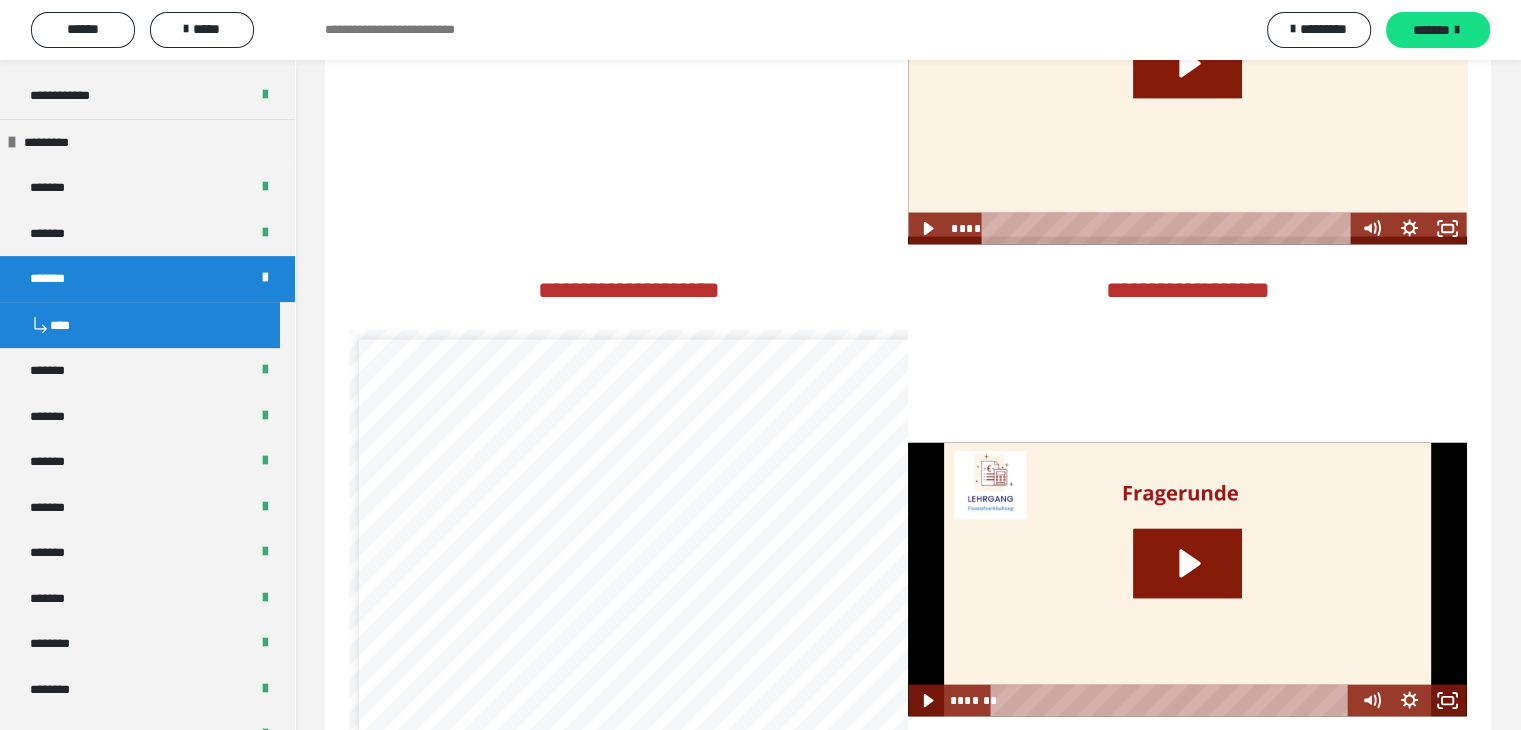 scroll, scrollTop: 4123, scrollLeft: 0, axis: vertical 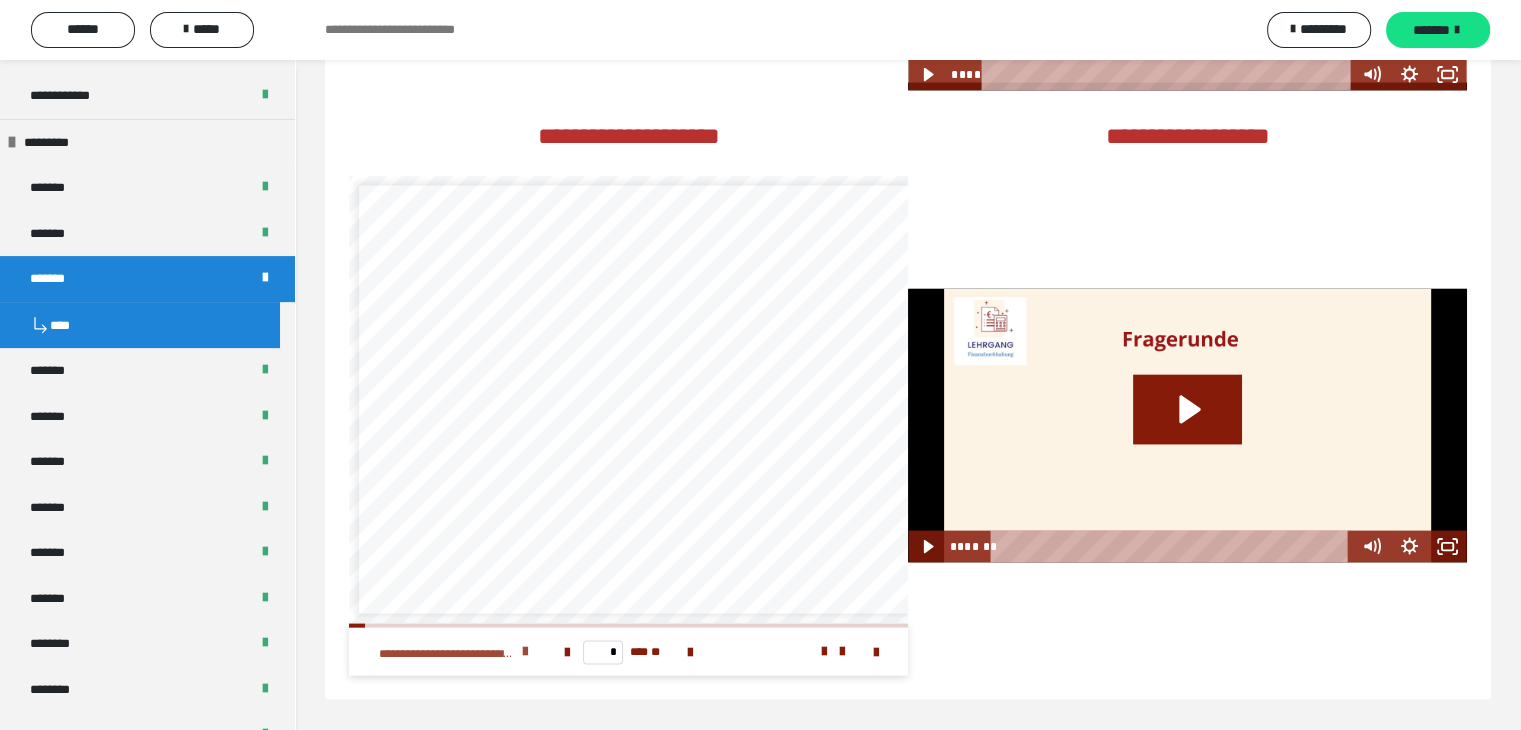 click at bounding box center [525, 652] 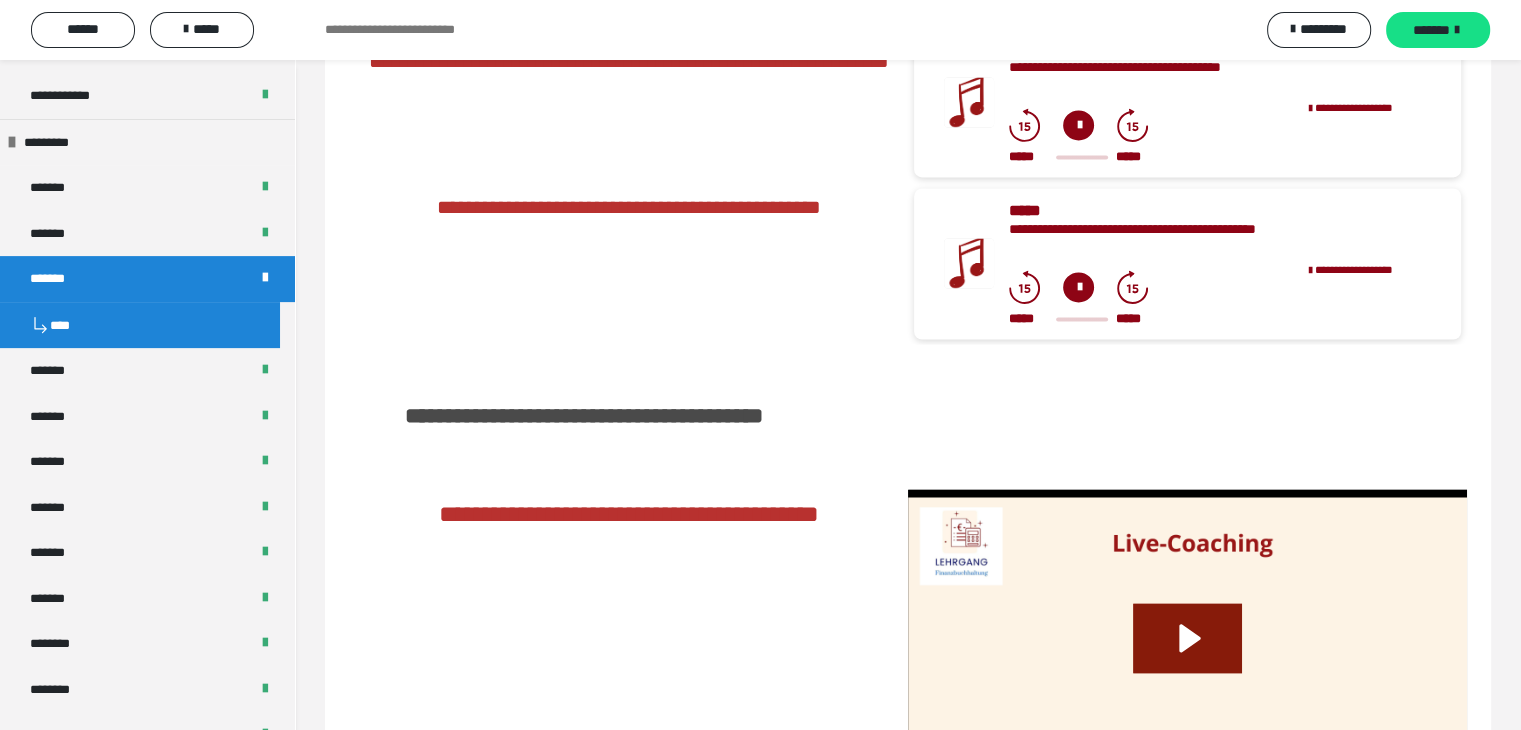 scroll, scrollTop: 2823, scrollLeft: 0, axis: vertical 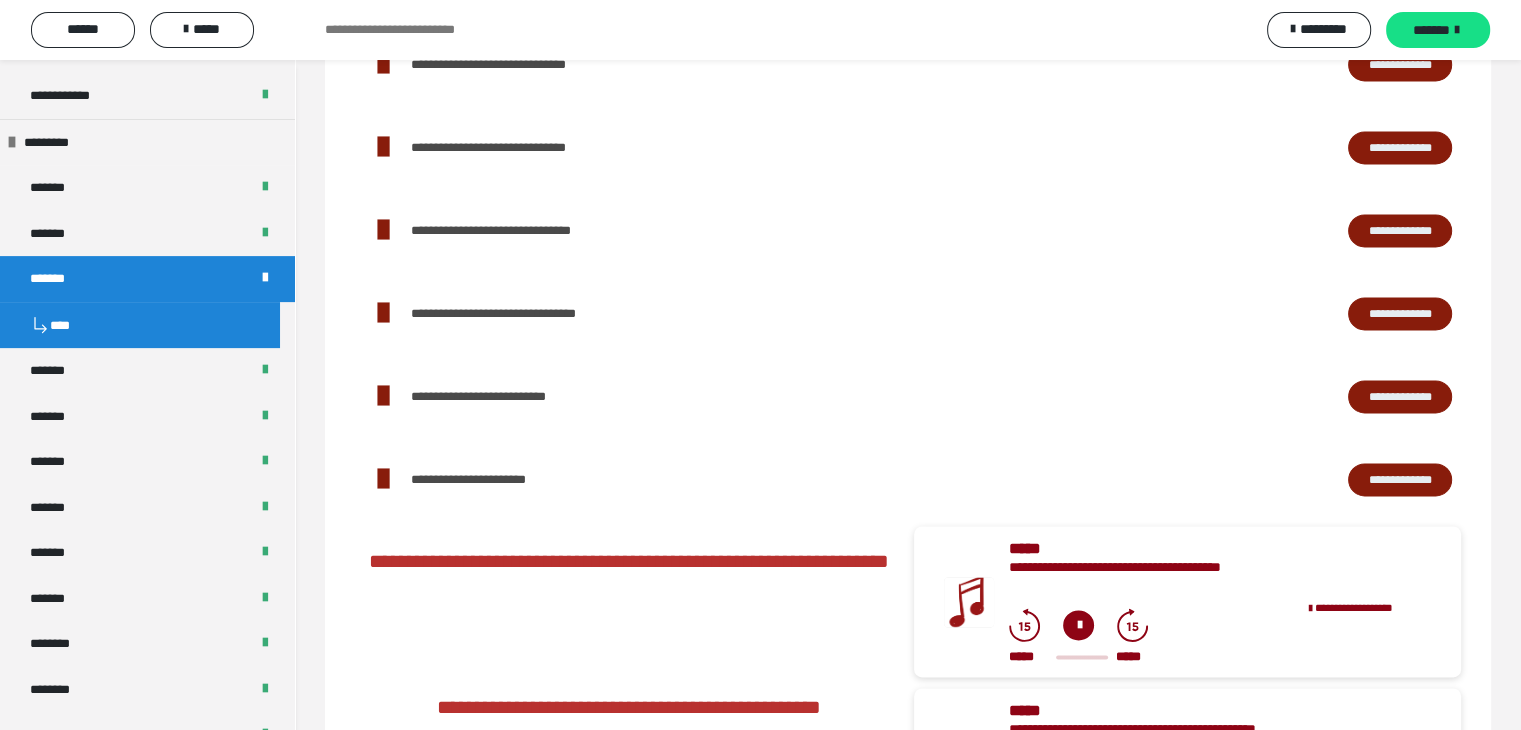 click on "**********" at bounding box center (1400, 148) 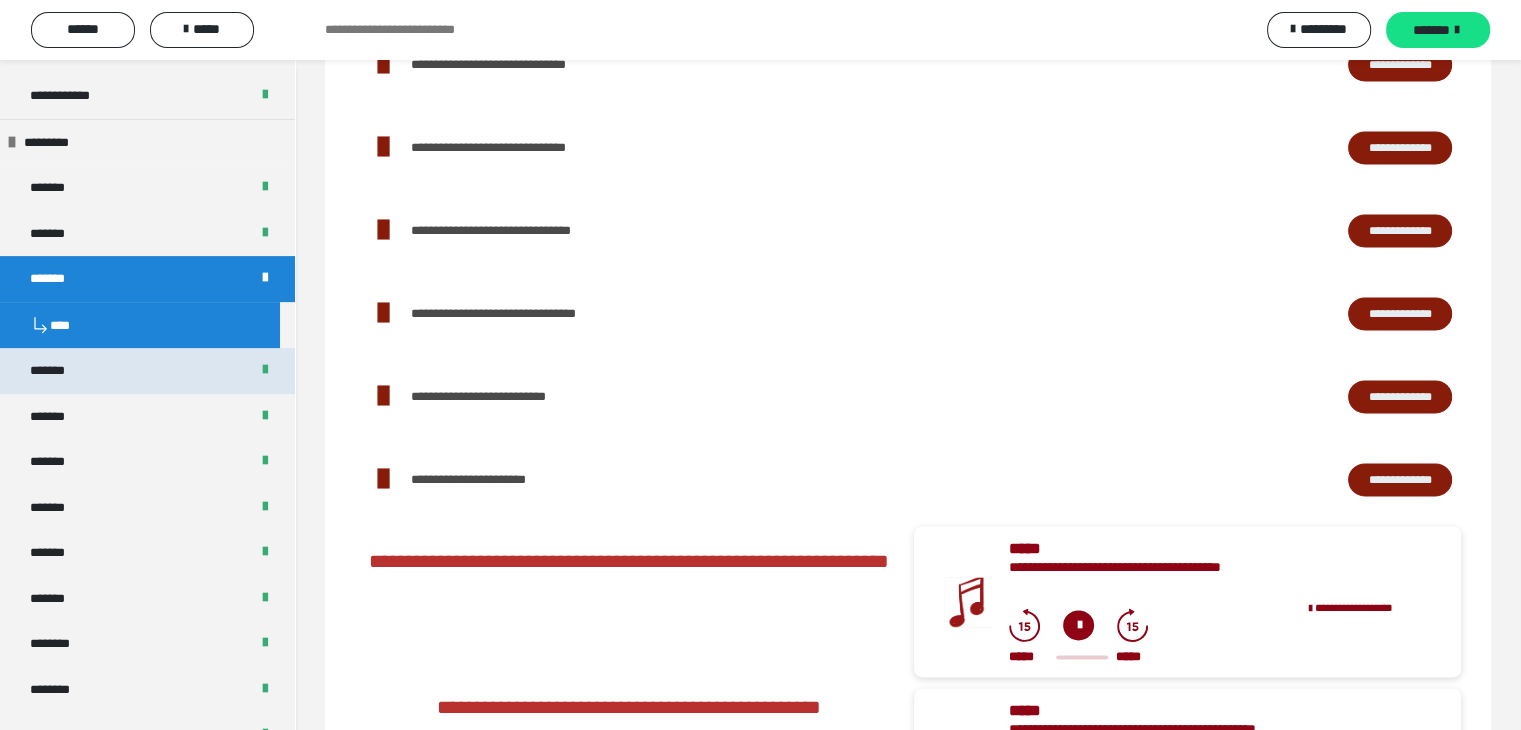 click on "*******" at bounding box center (147, 371) 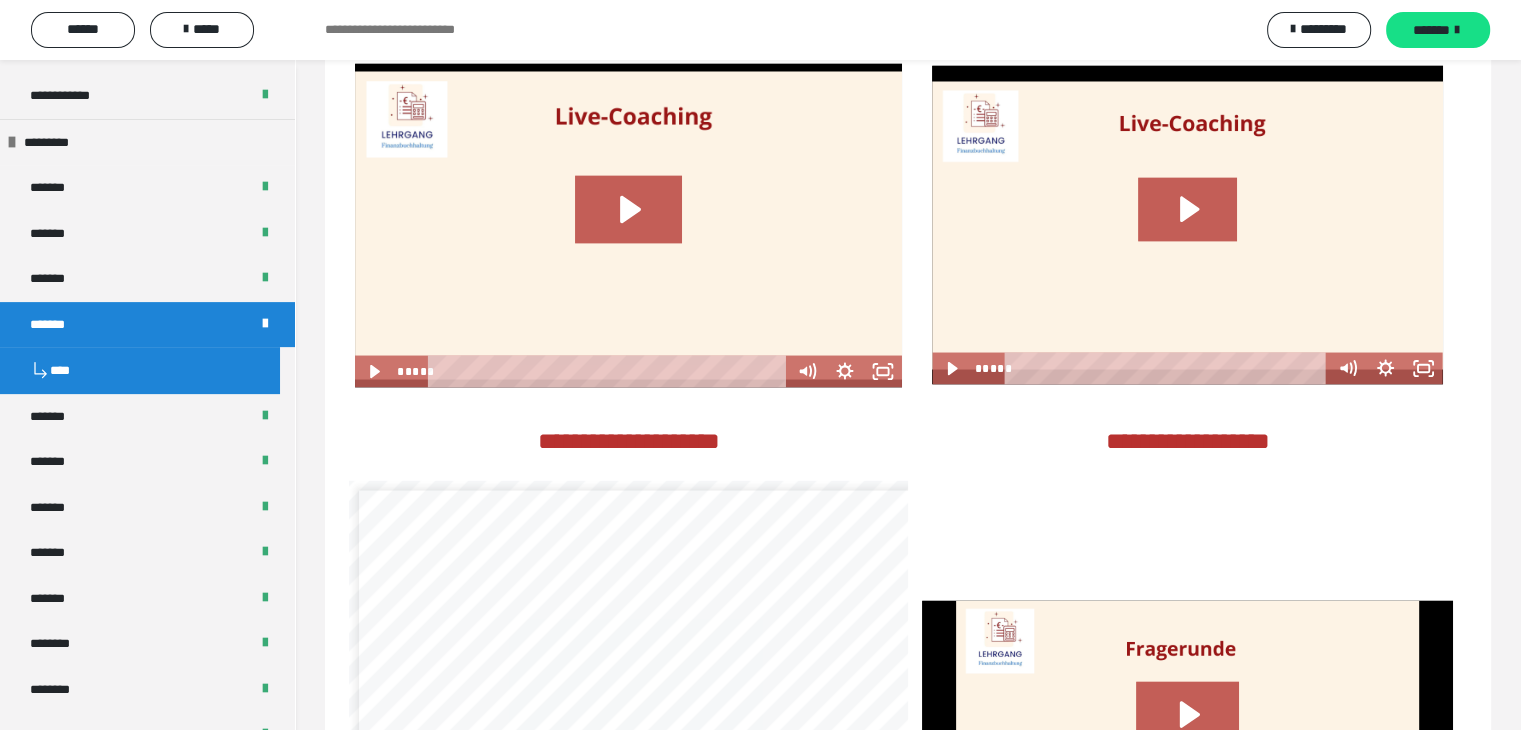 scroll, scrollTop: 3776, scrollLeft: 0, axis: vertical 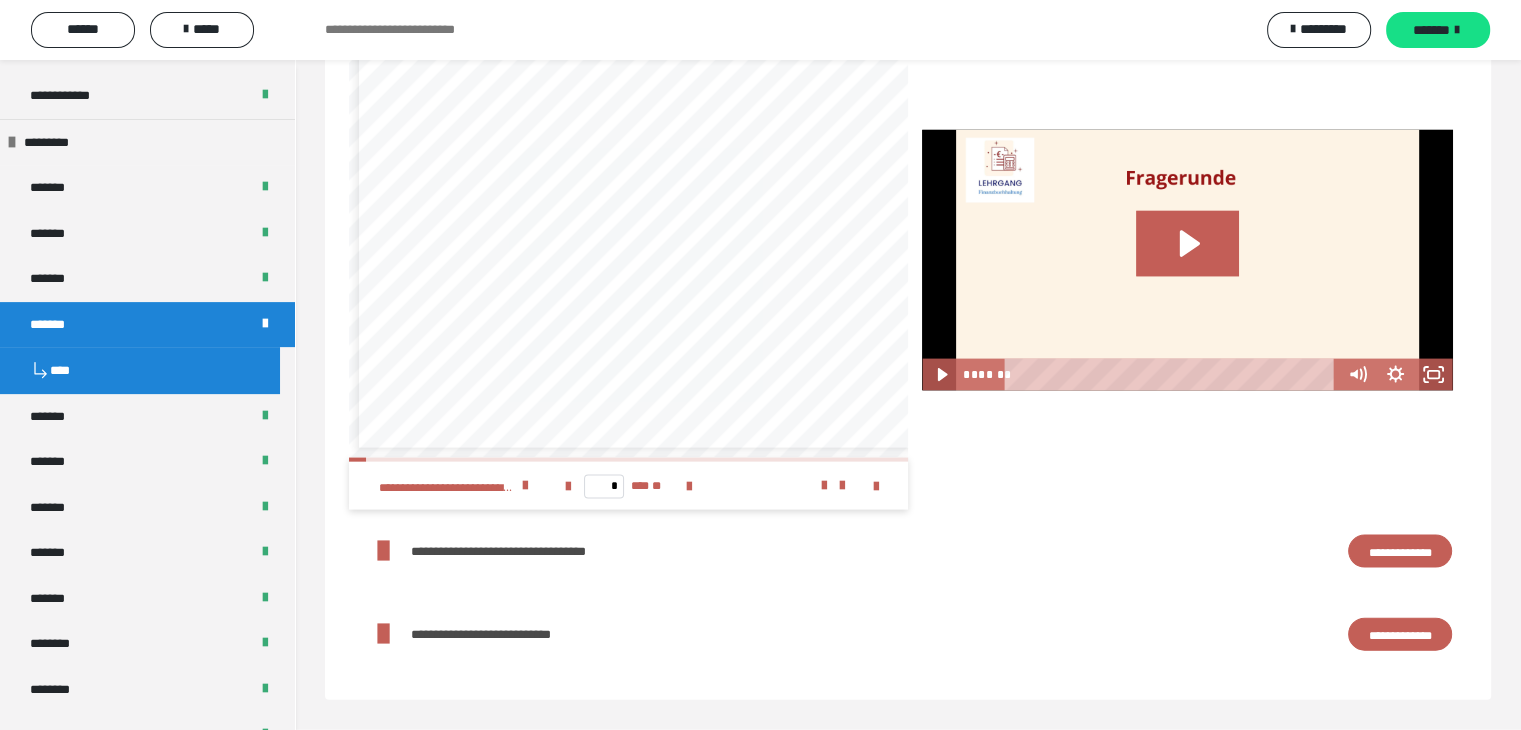 click on "**********" at bounding box center (1400, 552) 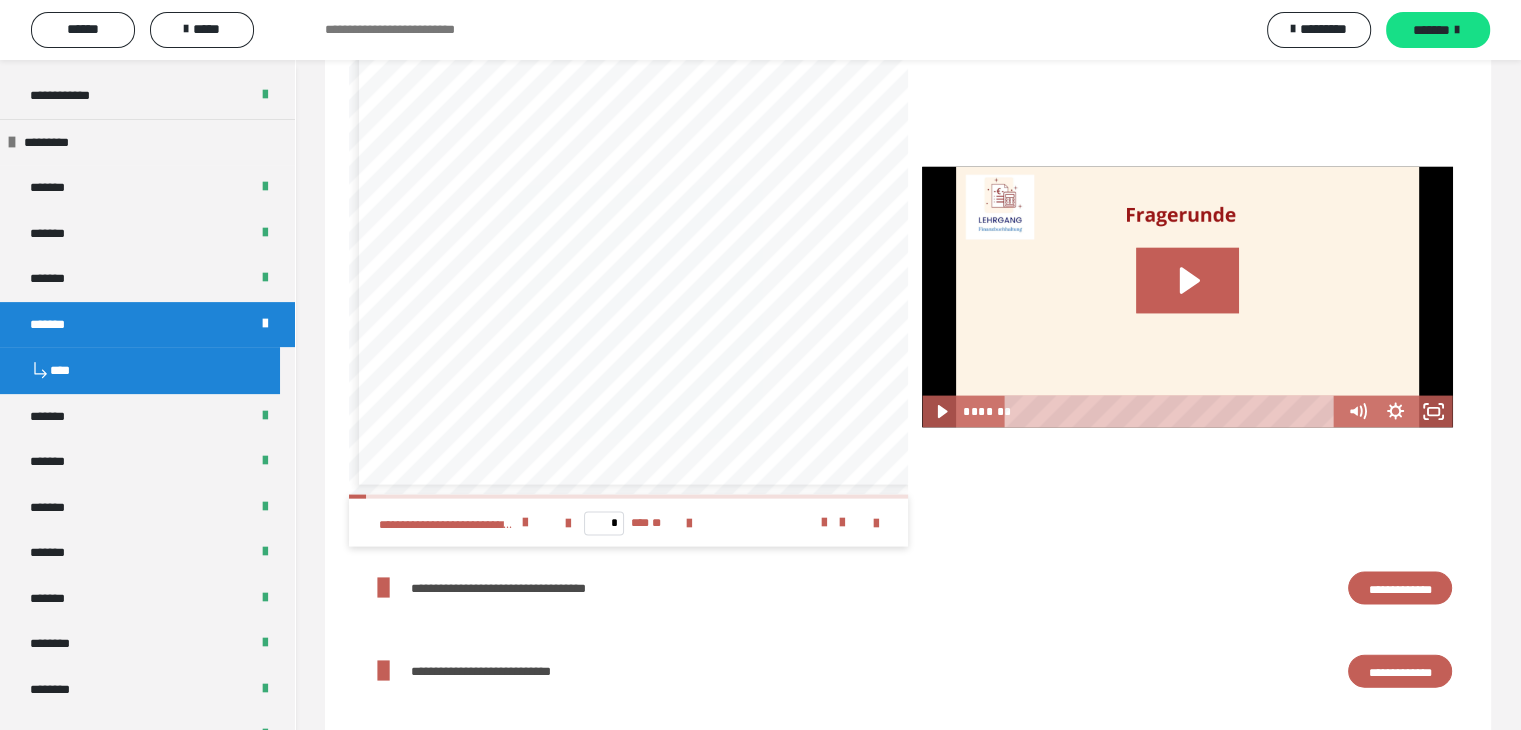 scroll, scrollTop: 0, scrollLeft: 0, axis: both 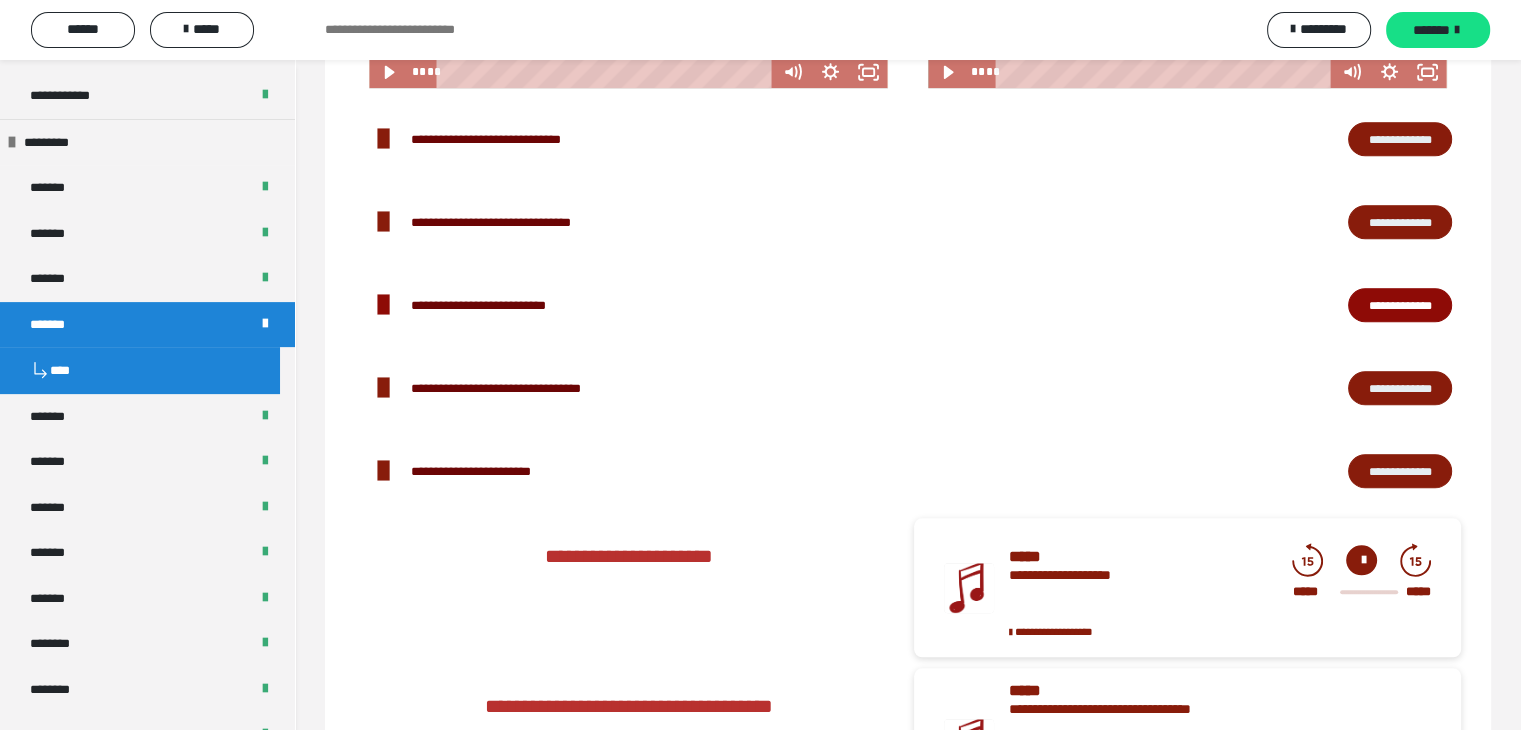 click on "**********" at bounding box center (1400, 388) 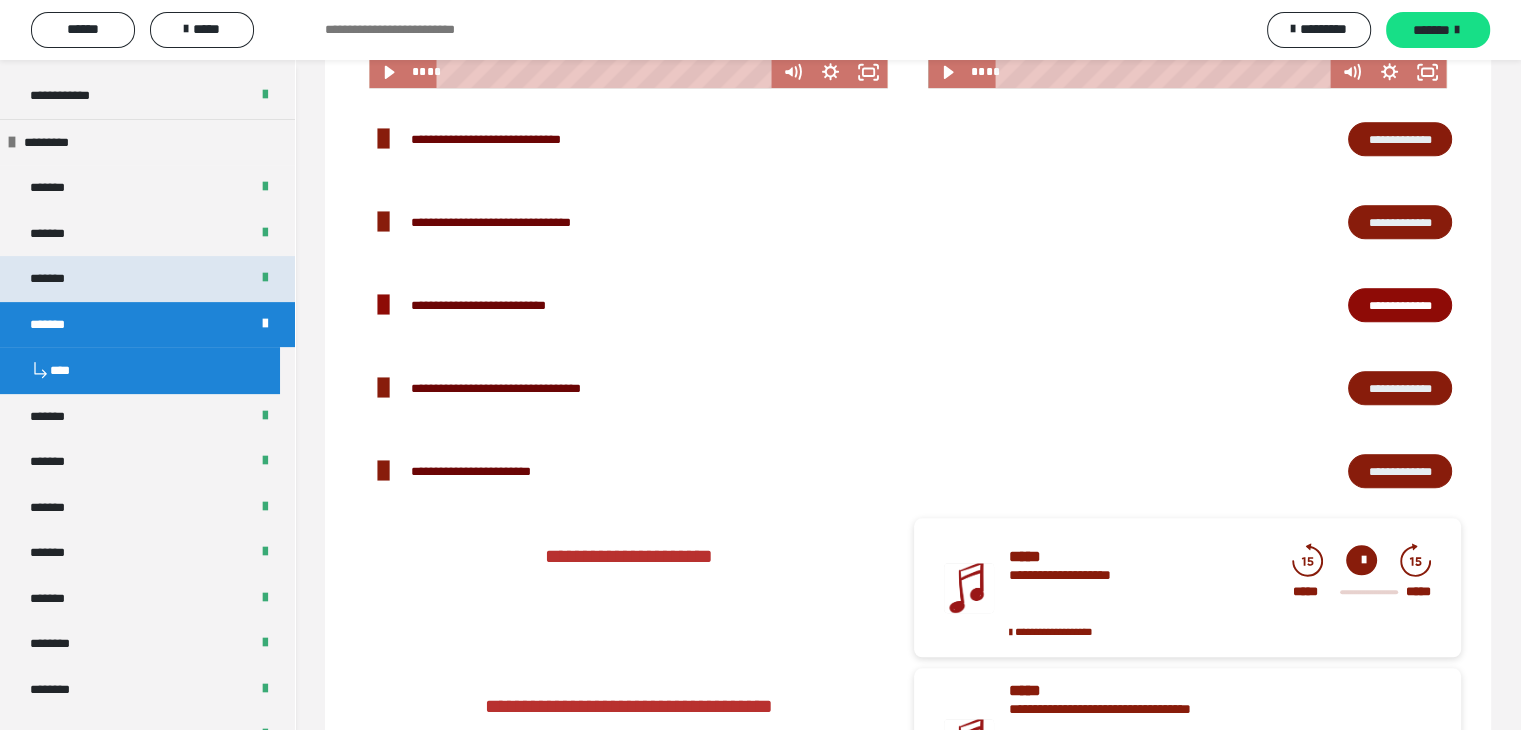 click on "*******" at bounding box center [147, 279] 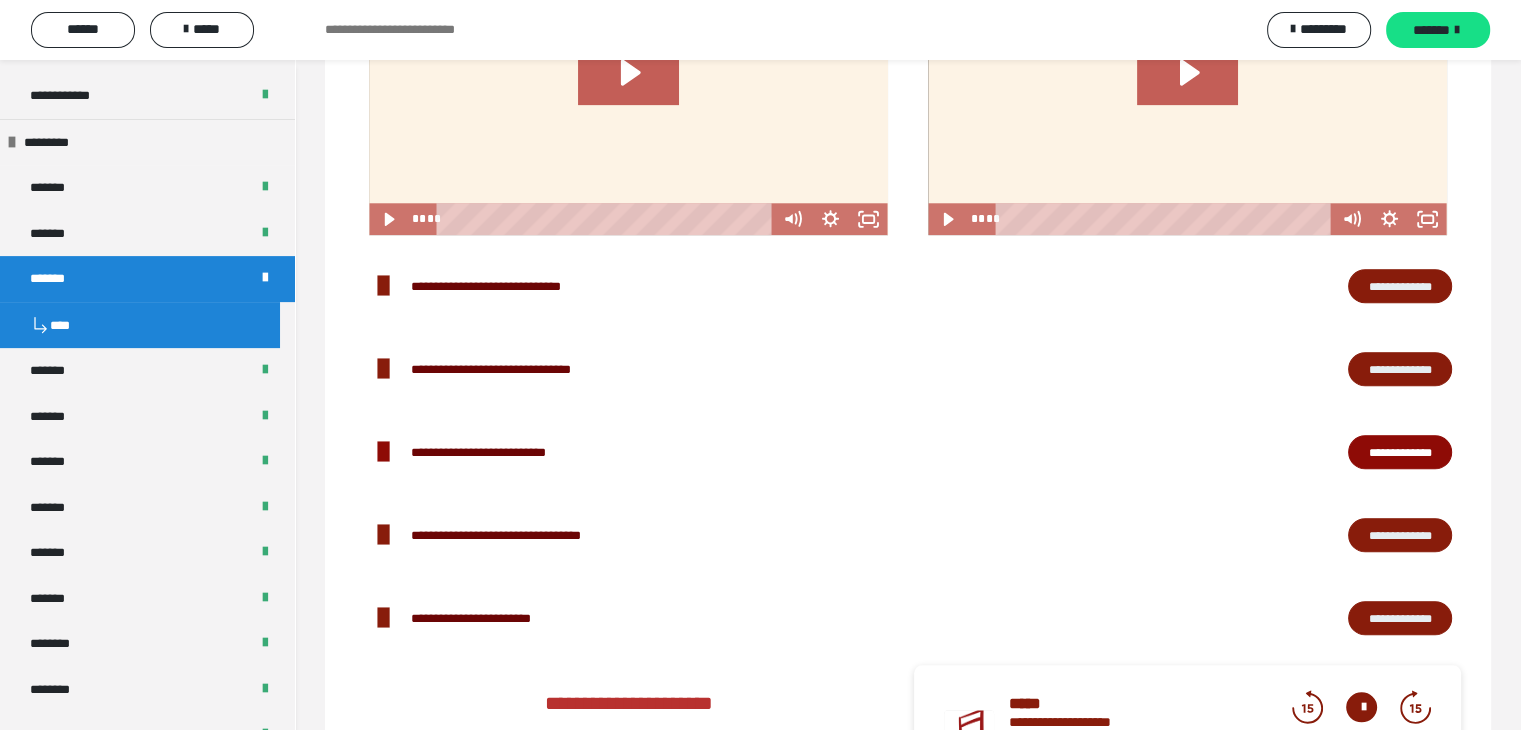 scroll, scrollTop: 2180, scrollLeft: 0, axis: vertical 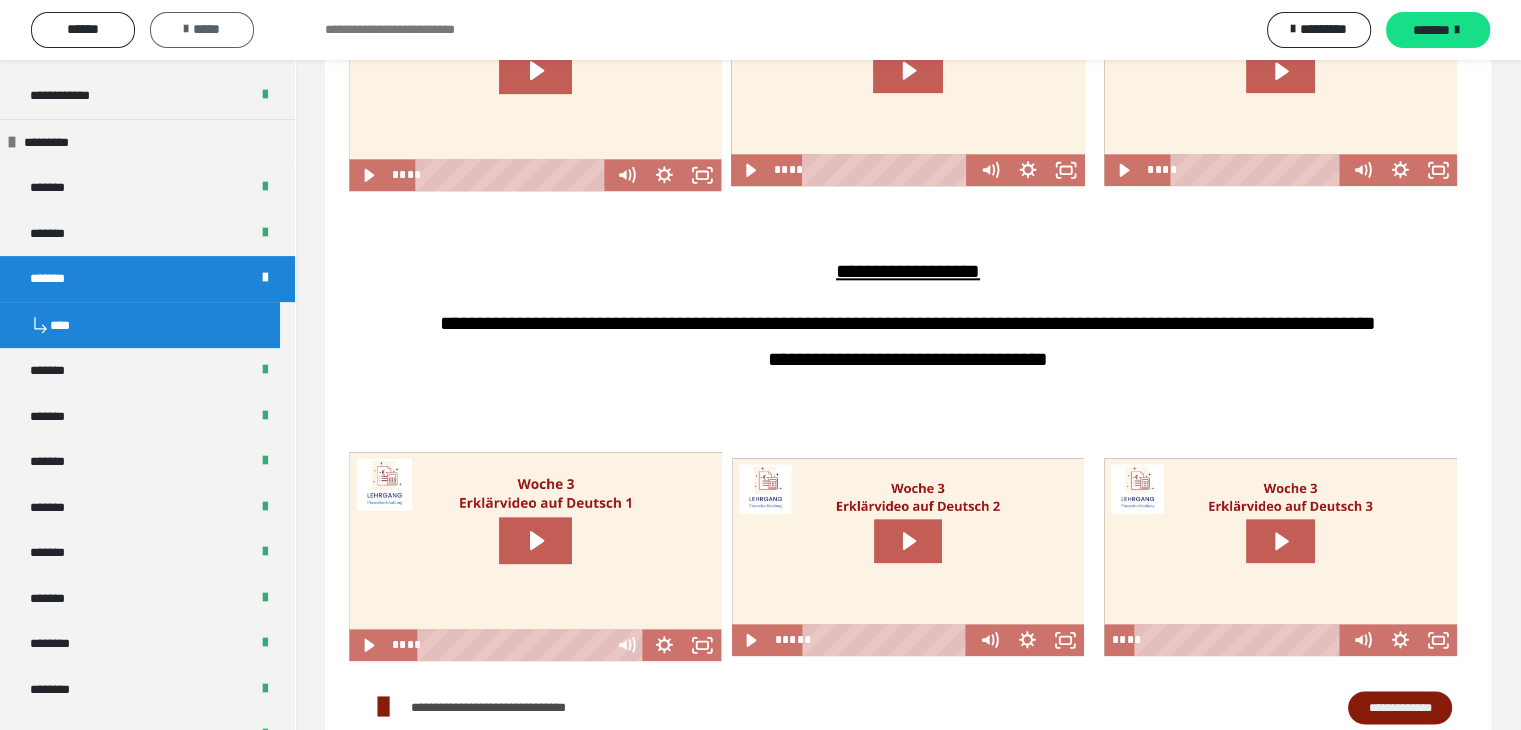 click on "*****" at bounding box center (202, 29) 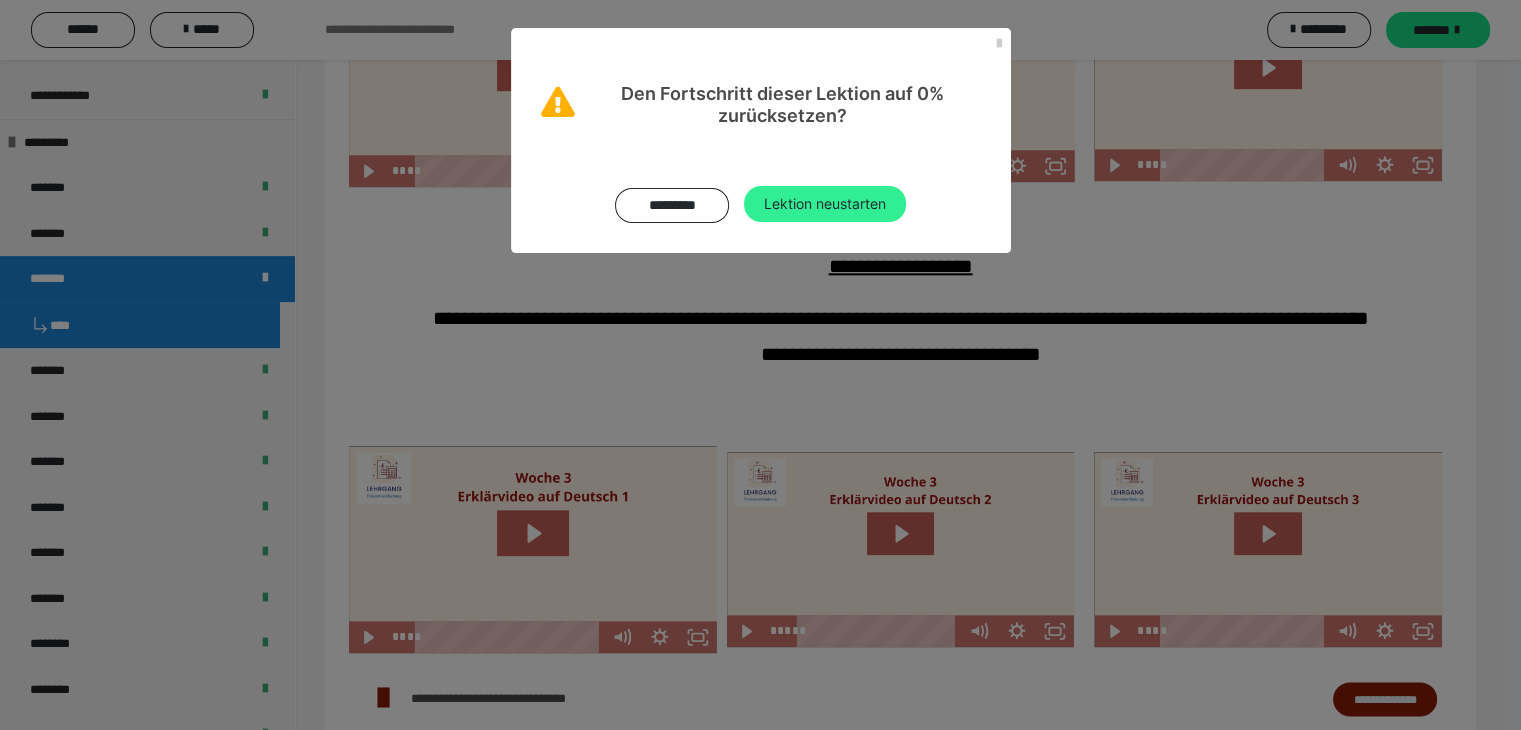 click on "Lektion neustarten" at bounding box center [825, 204] 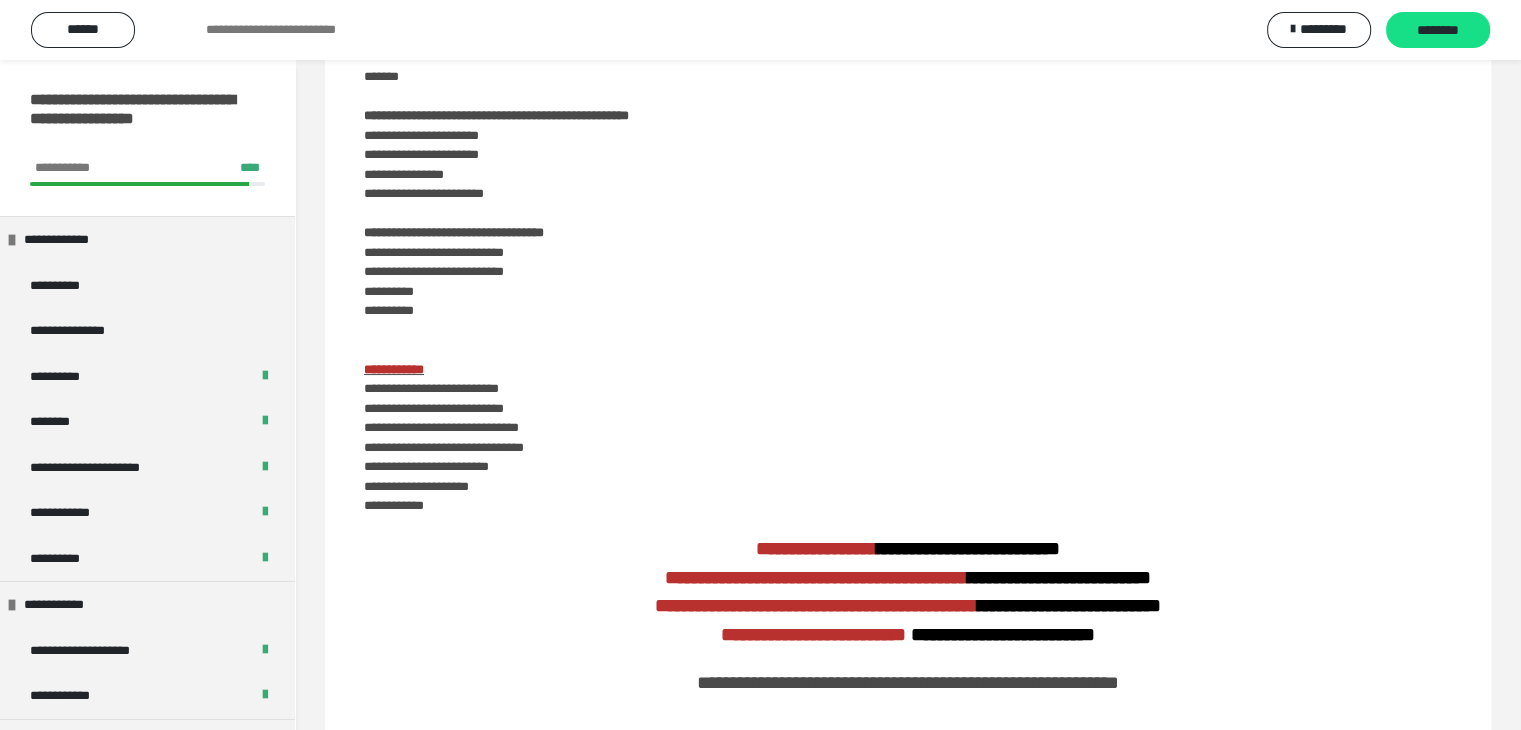 scroll, scrollTop: 0, scrollLeft: 0, axis: both 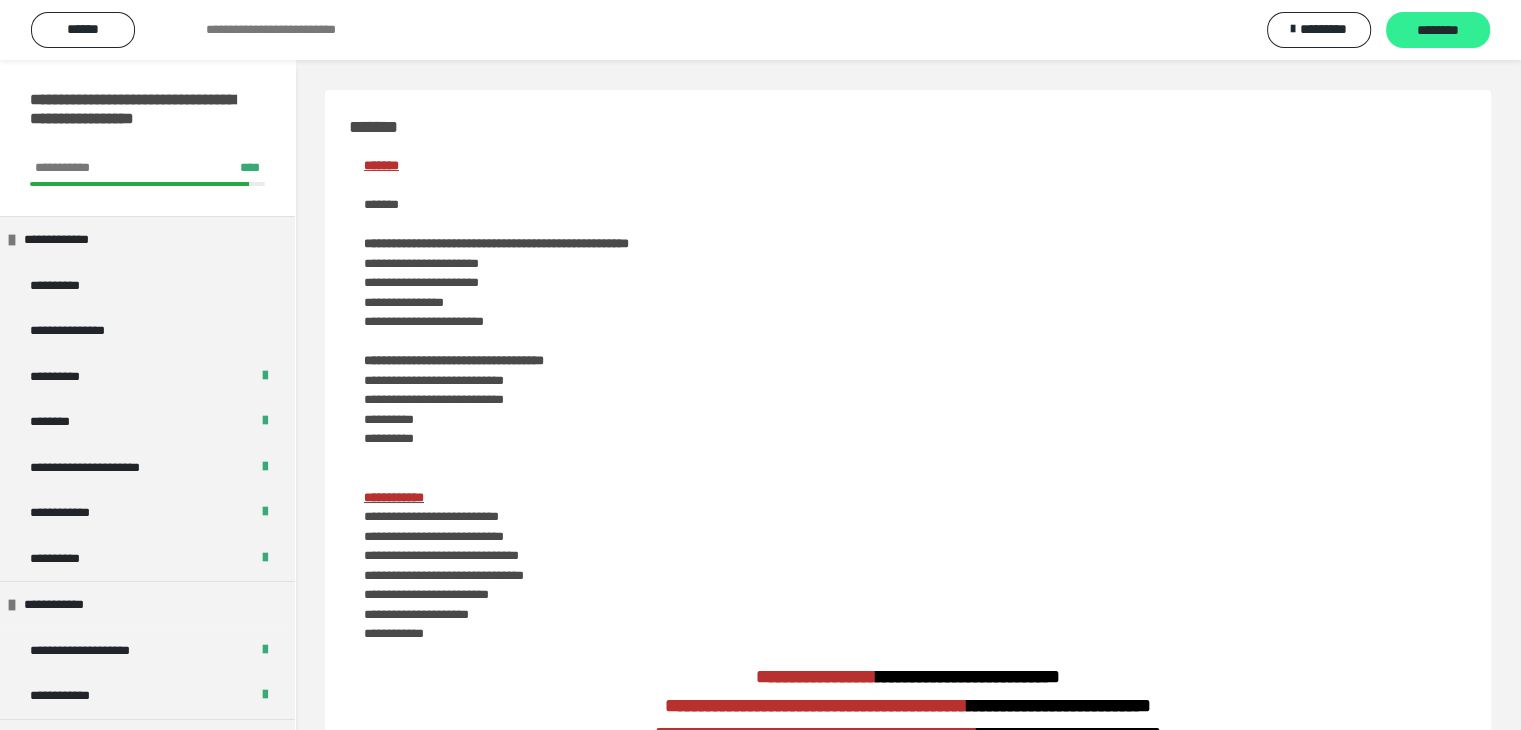 click on "********" at bounding box center [1438, 31] 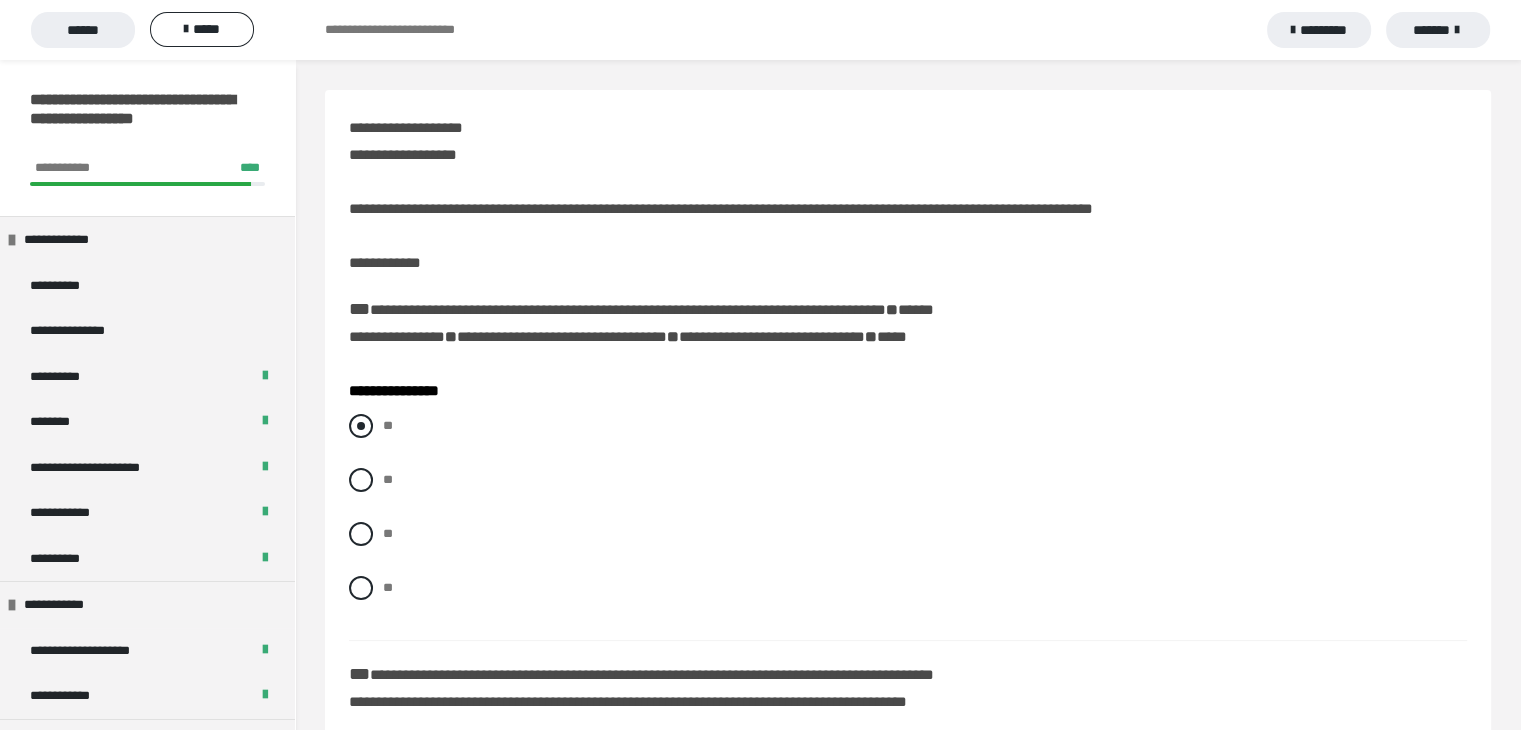 click at bounding box center [361, 426] 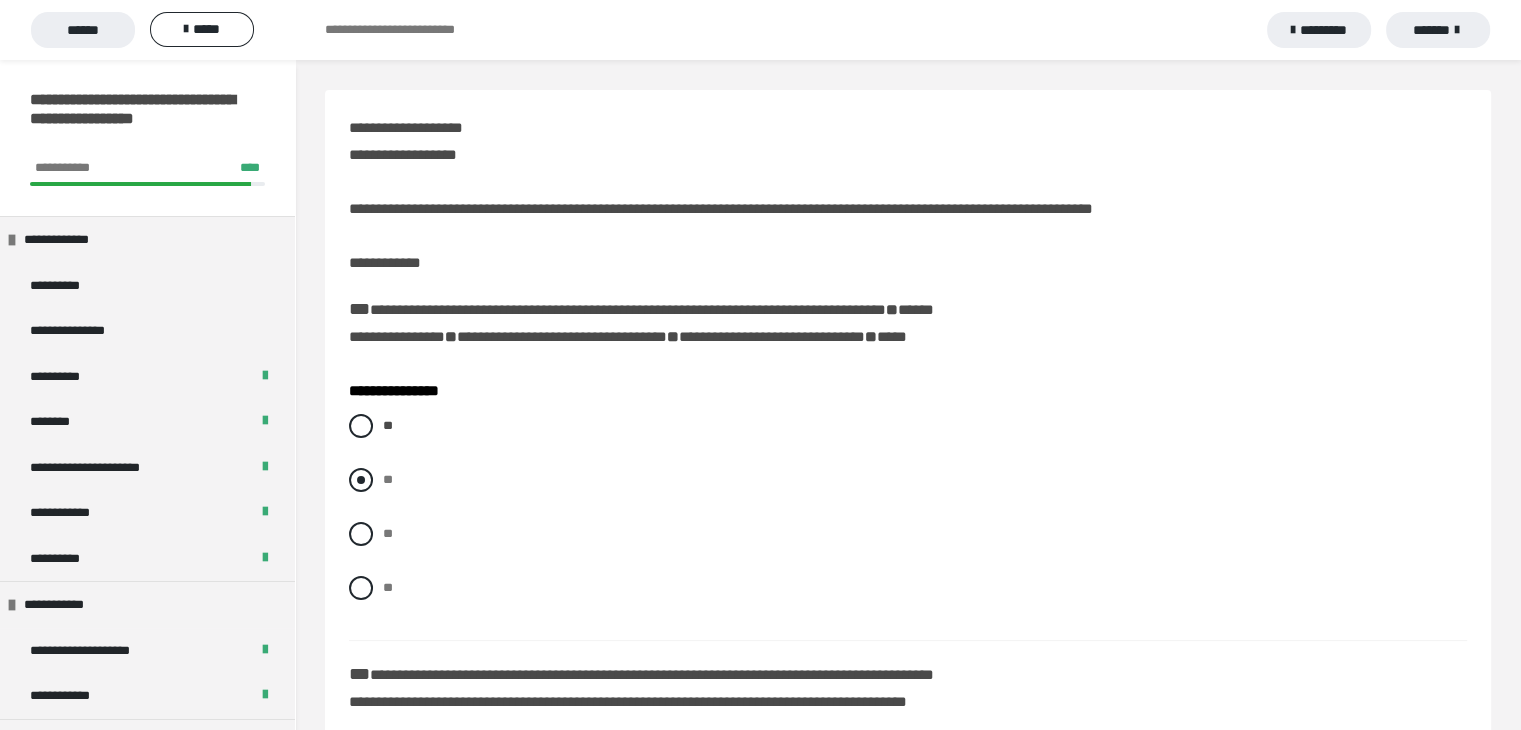 click on "**" at bounding box center [389, 474] 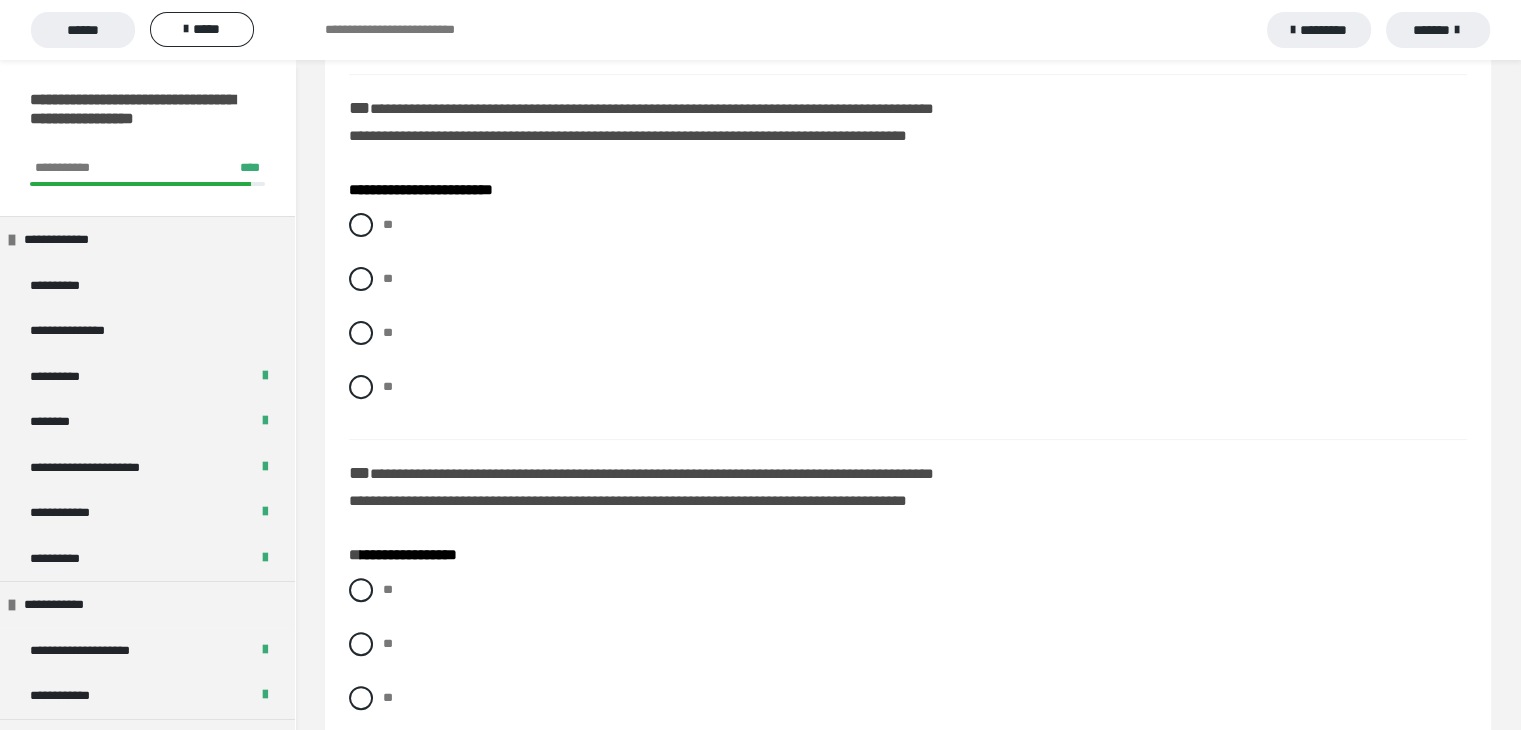 scroll, scrollTop: 600, scrollLeft: 0, axis: vertical 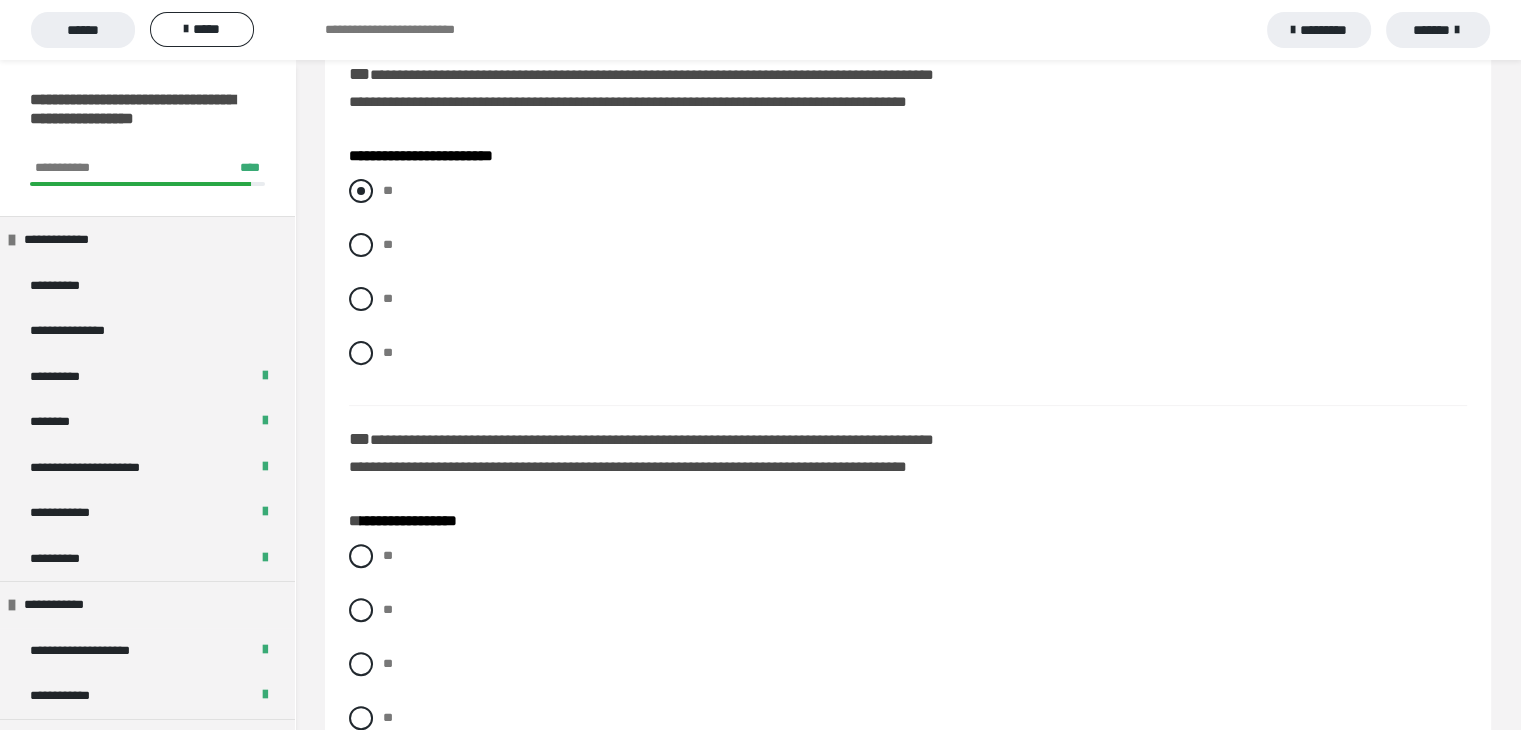 click at bounding box center [361, 191] 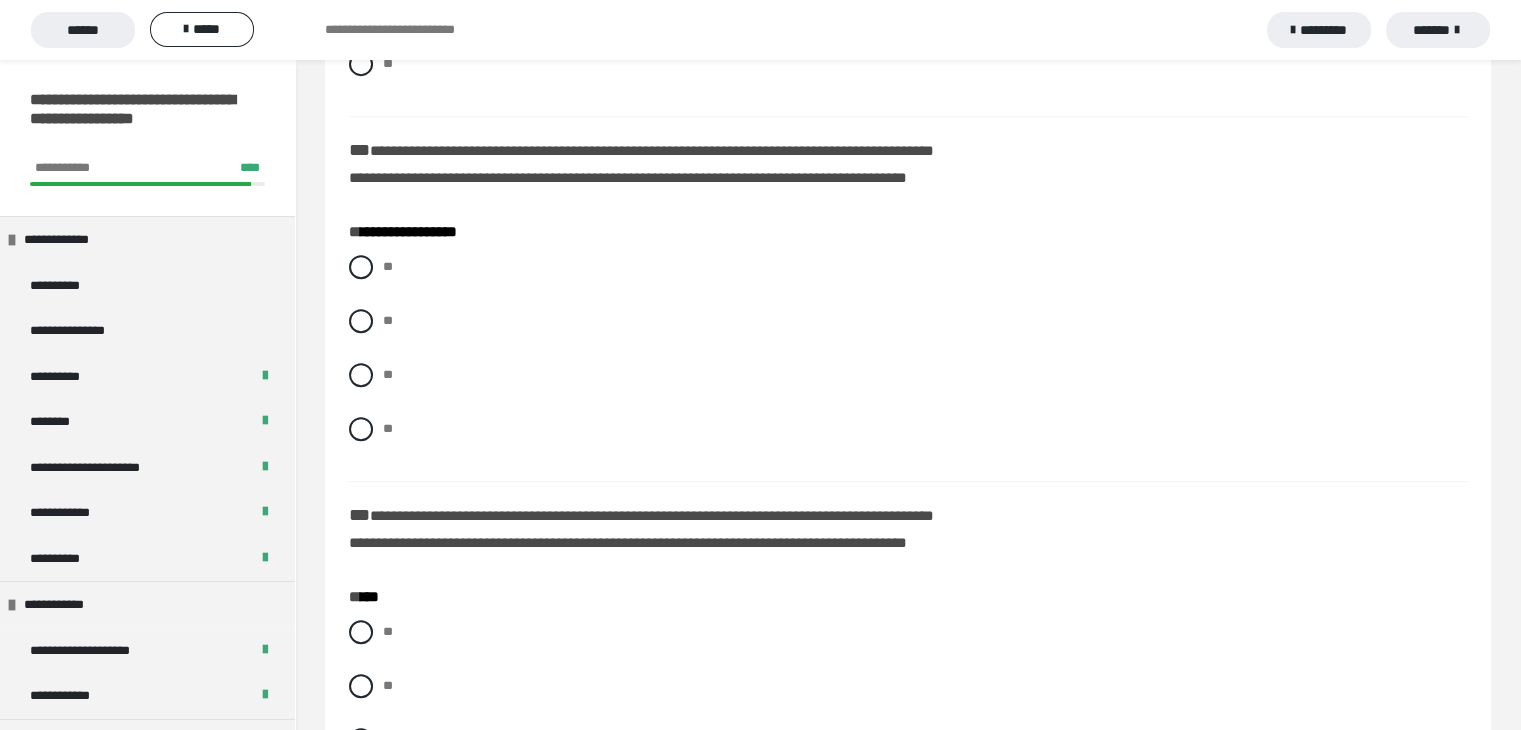 scroll, scrollTop: 900, scrollLeft: 0, axis: vertical 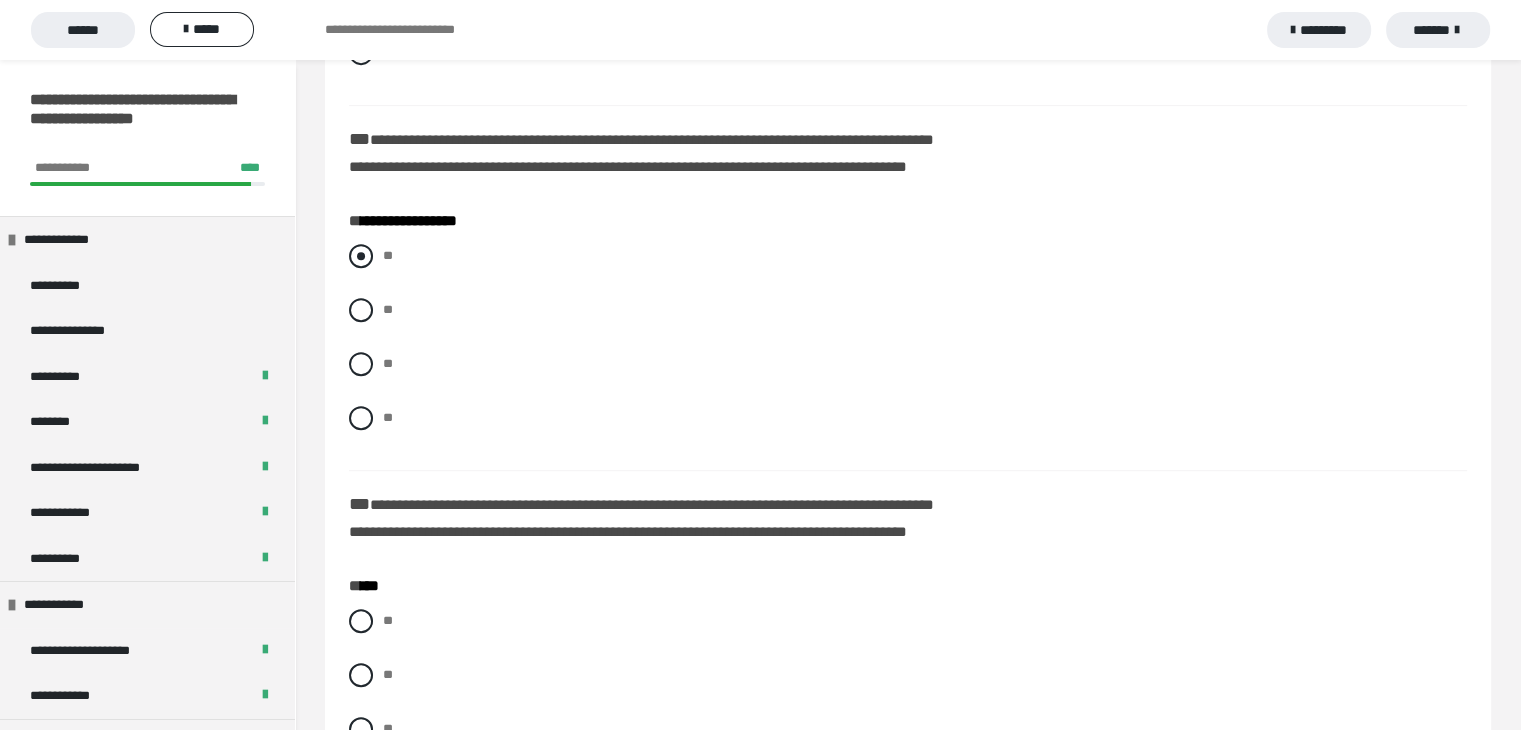 click at bounding box center (361, 256) 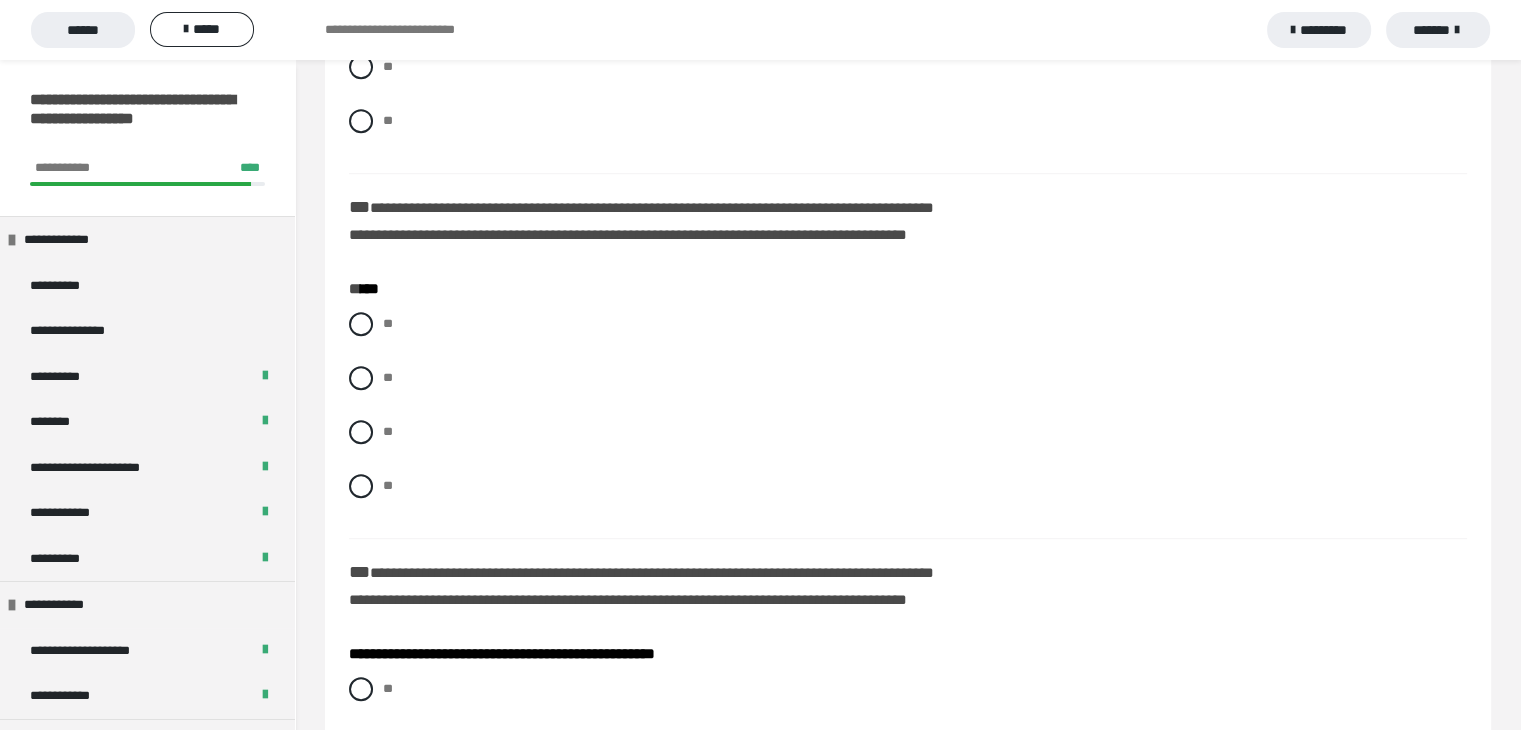 scroll, scrollTop: 1200, scrollLeft: 0, axis: vertical 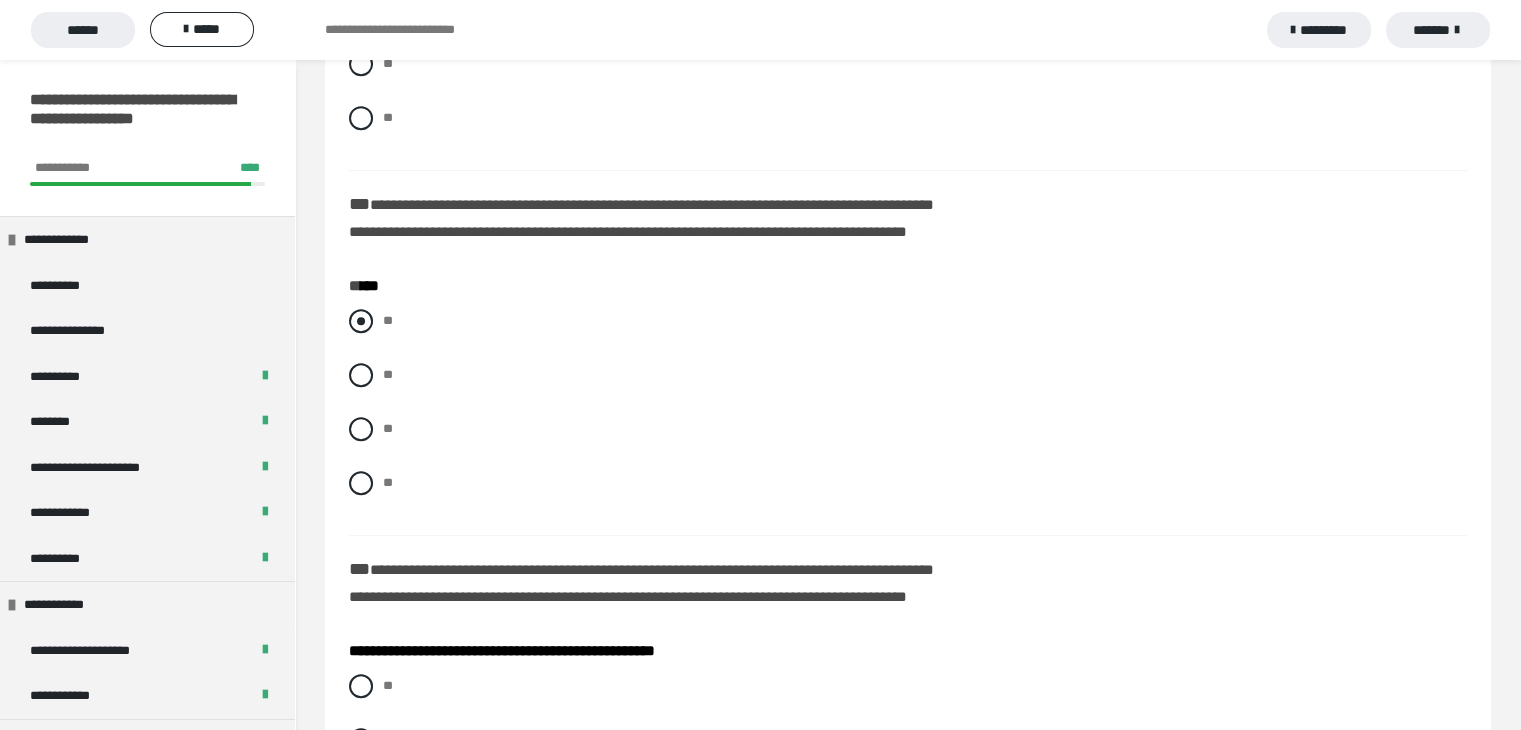 click at bounding box center [361, 321] 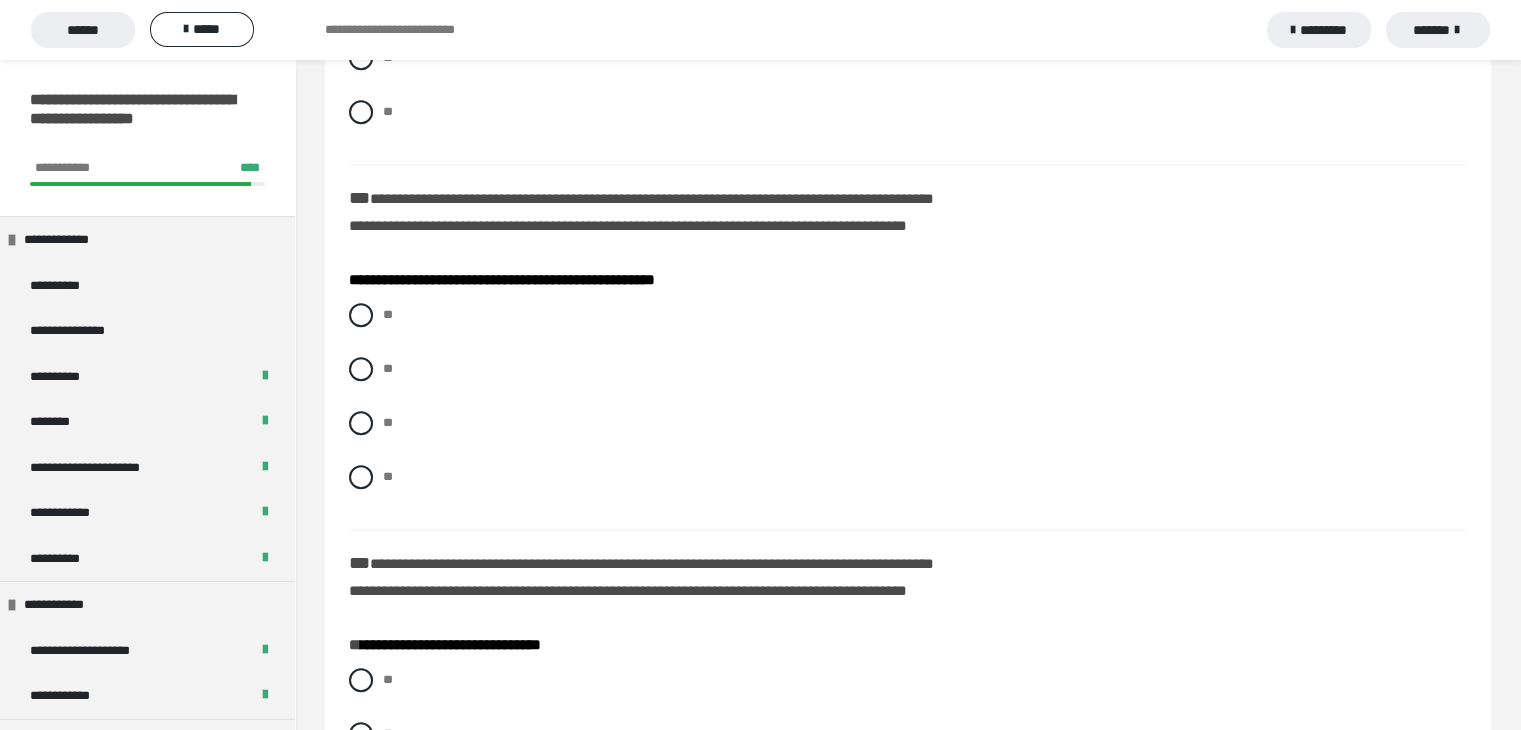scroll, scrollTop: 1600, scrollLeft: 0, axis: vertical 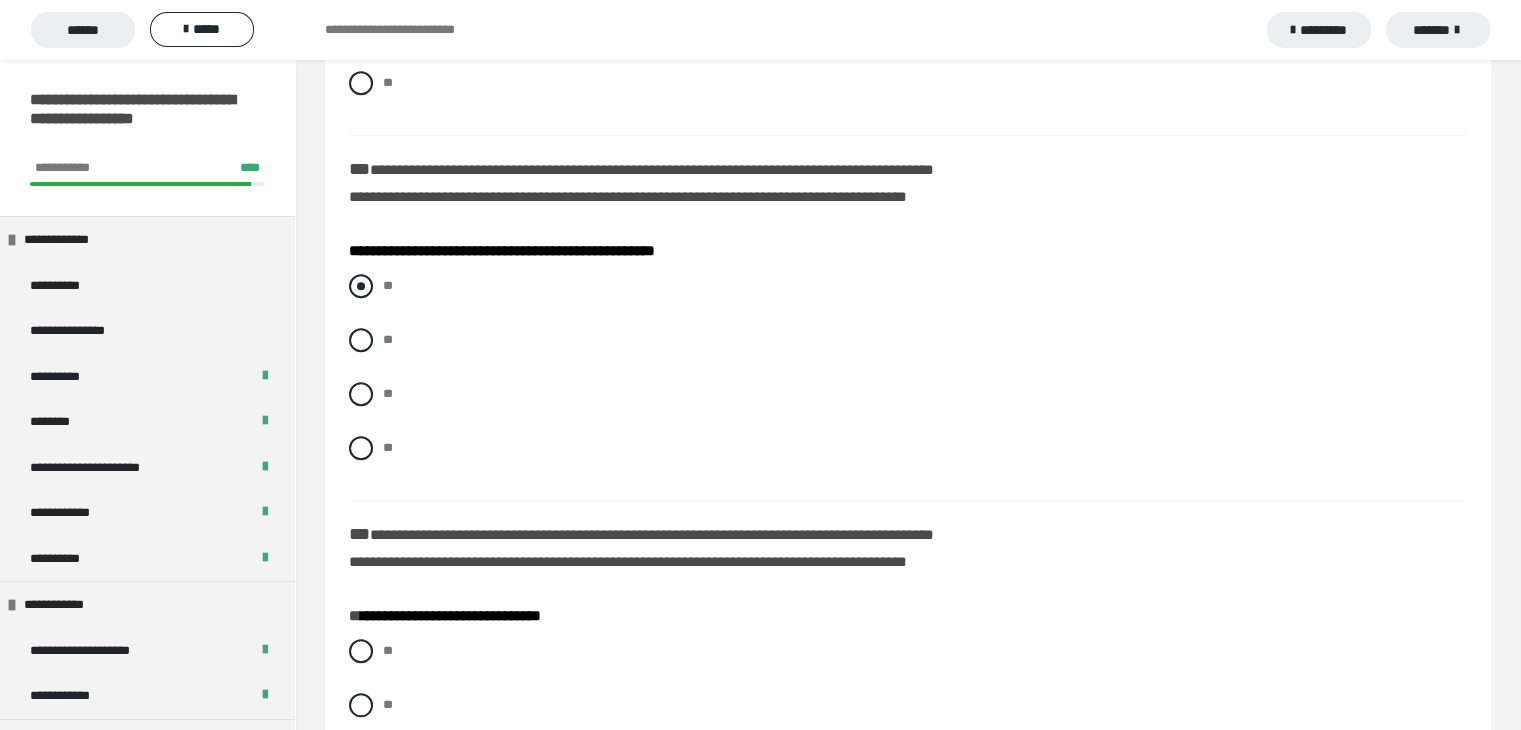click at bounding box center (361, 286) 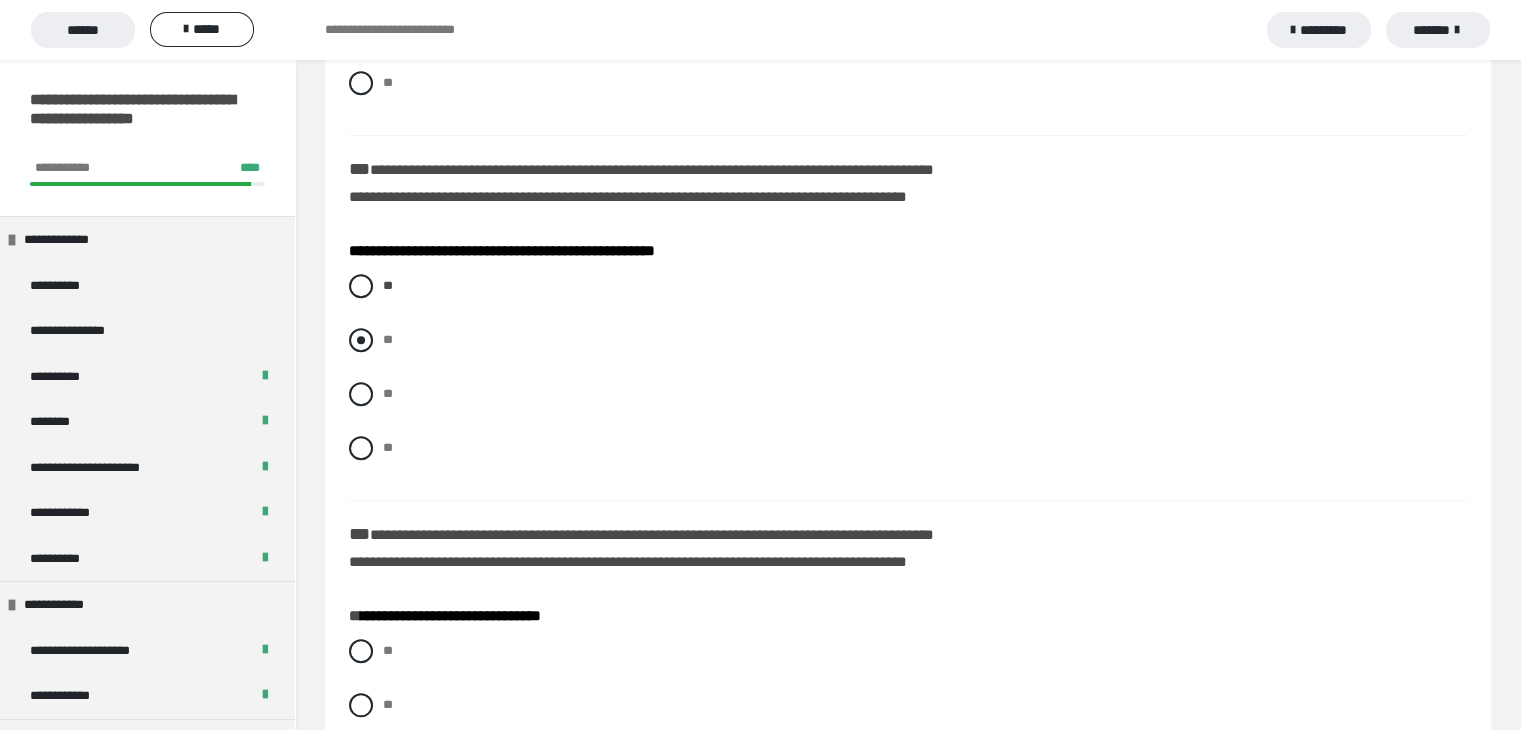click at bounding box center (361, 340) 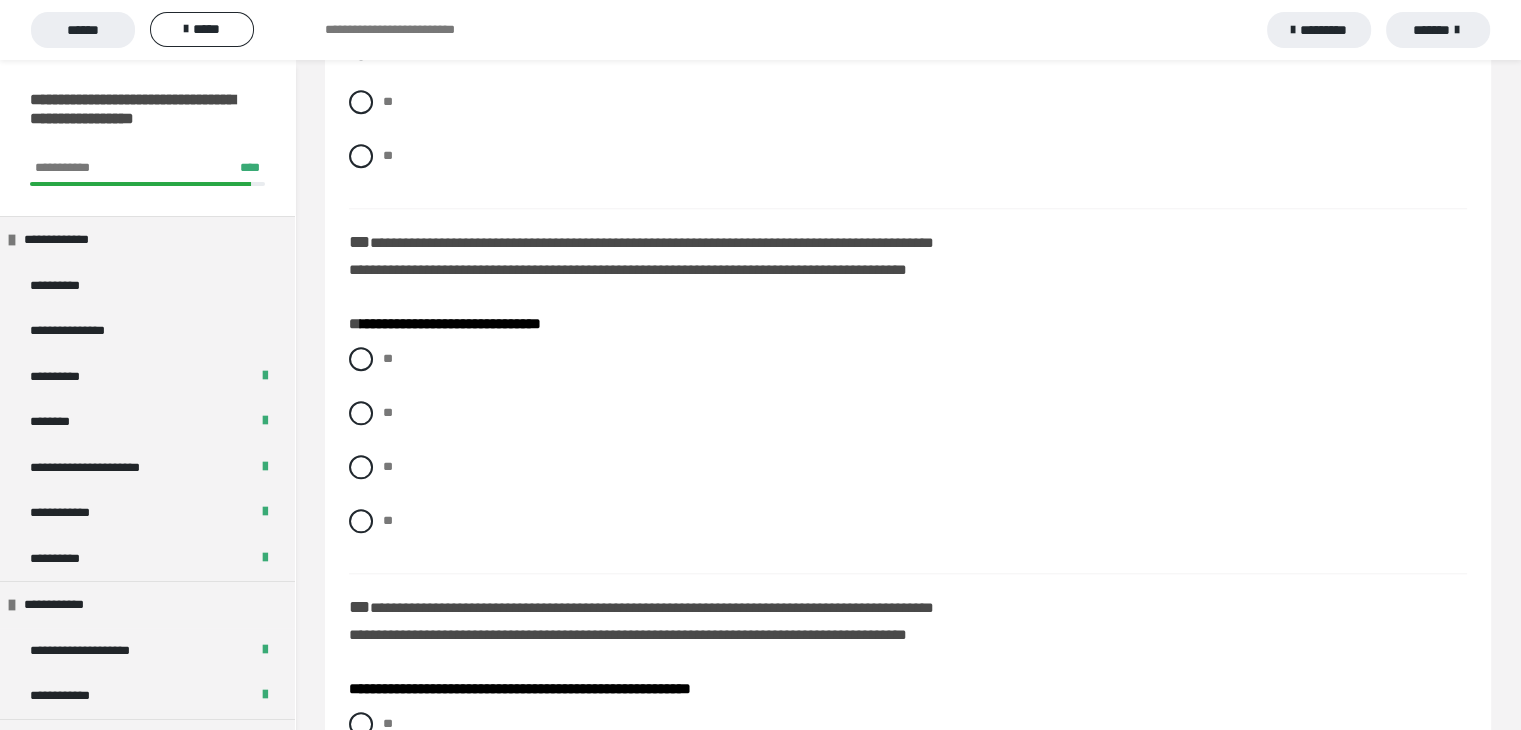 scroll, scrollTop: 1900, scrollLeft: 0, axis: vertical 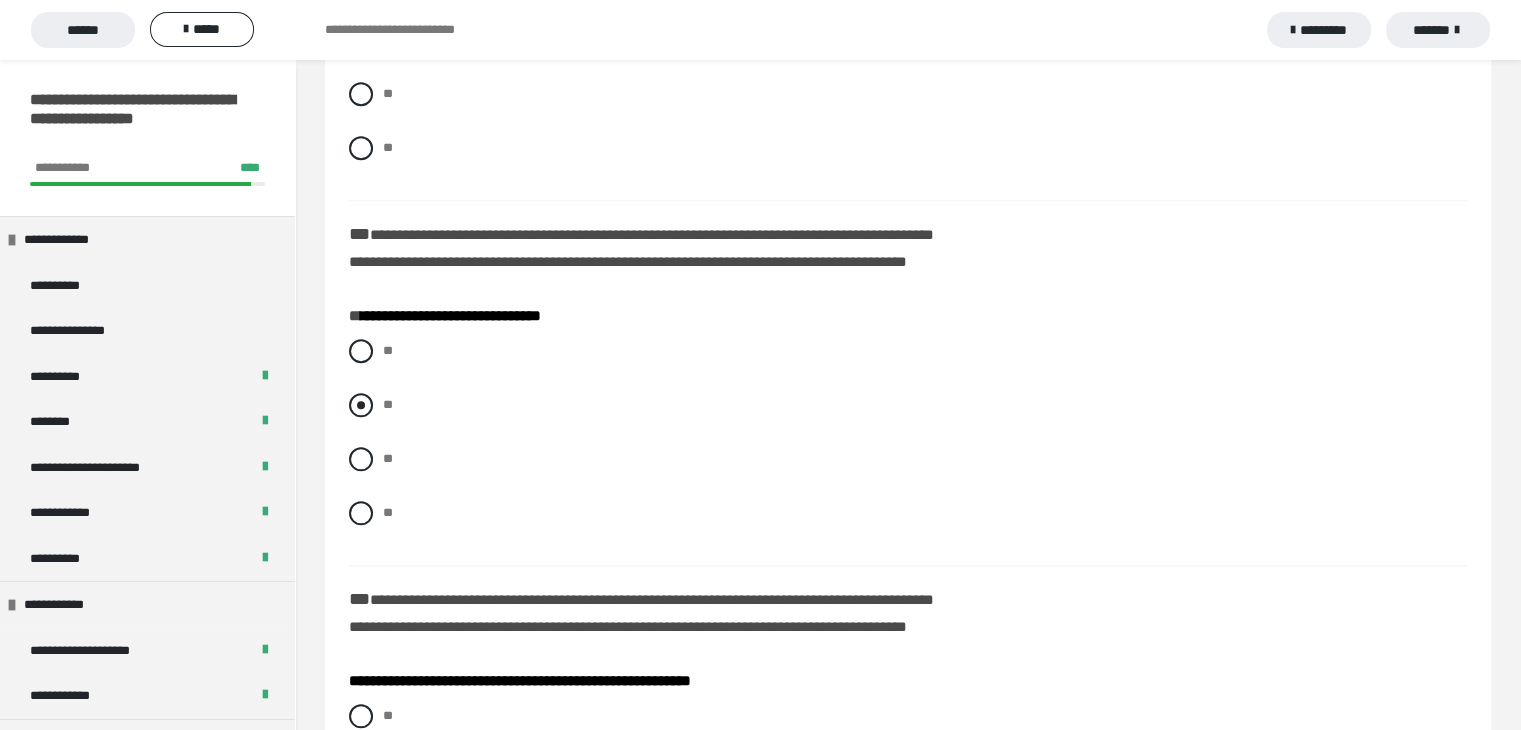 click at bounding box center (361, 405) 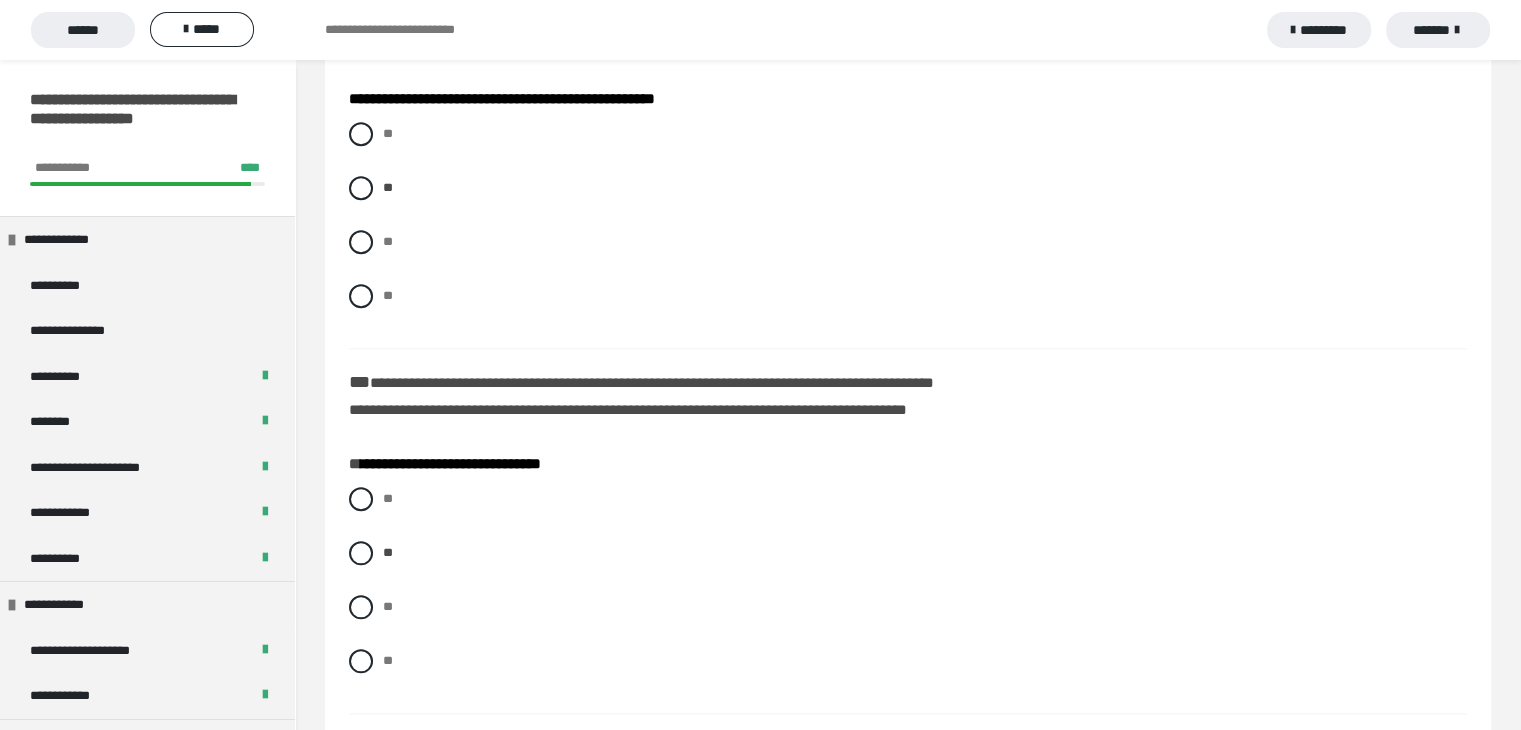 scroll, scrollTop: 1900, scrollLeft: 0, axis: vertical 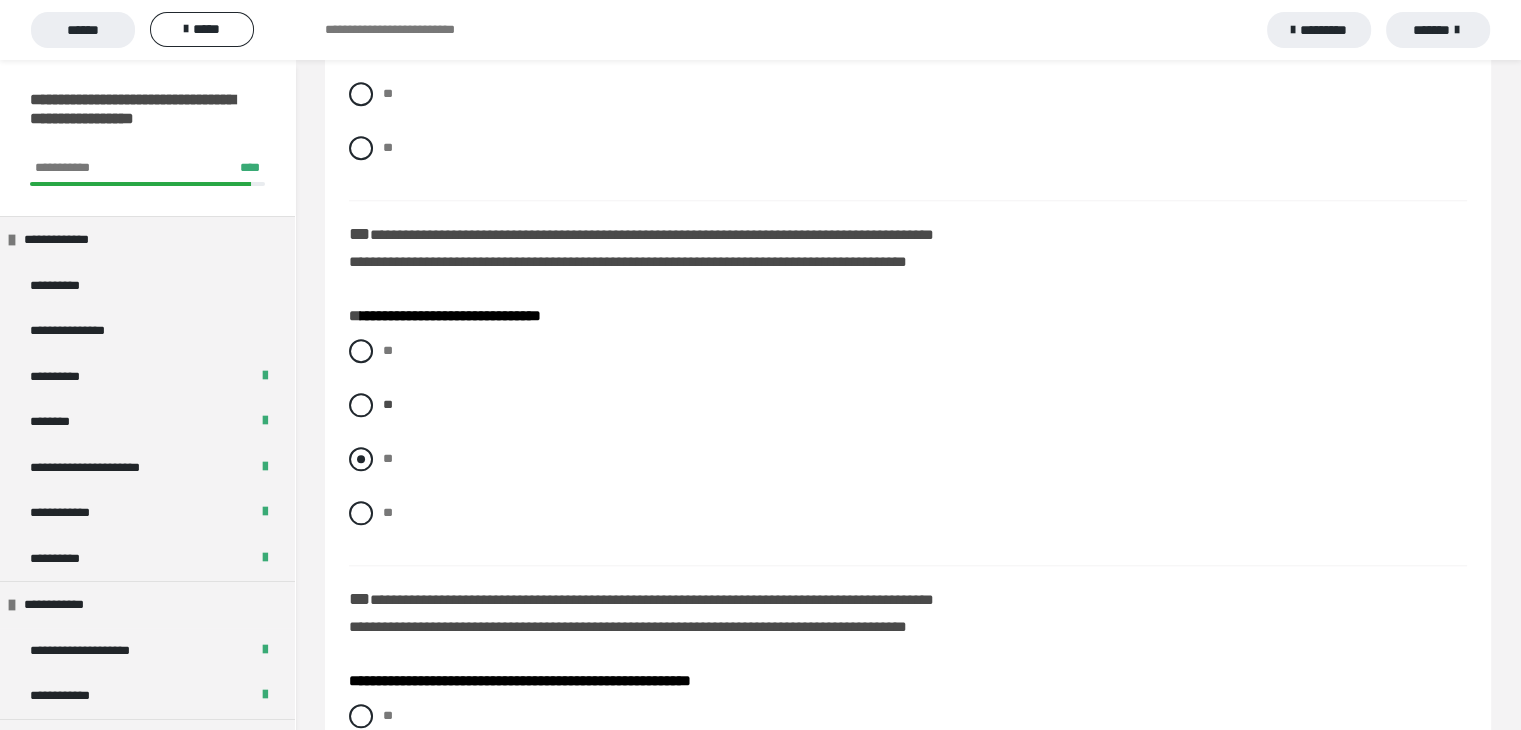 click at bounding box center (361, 459) 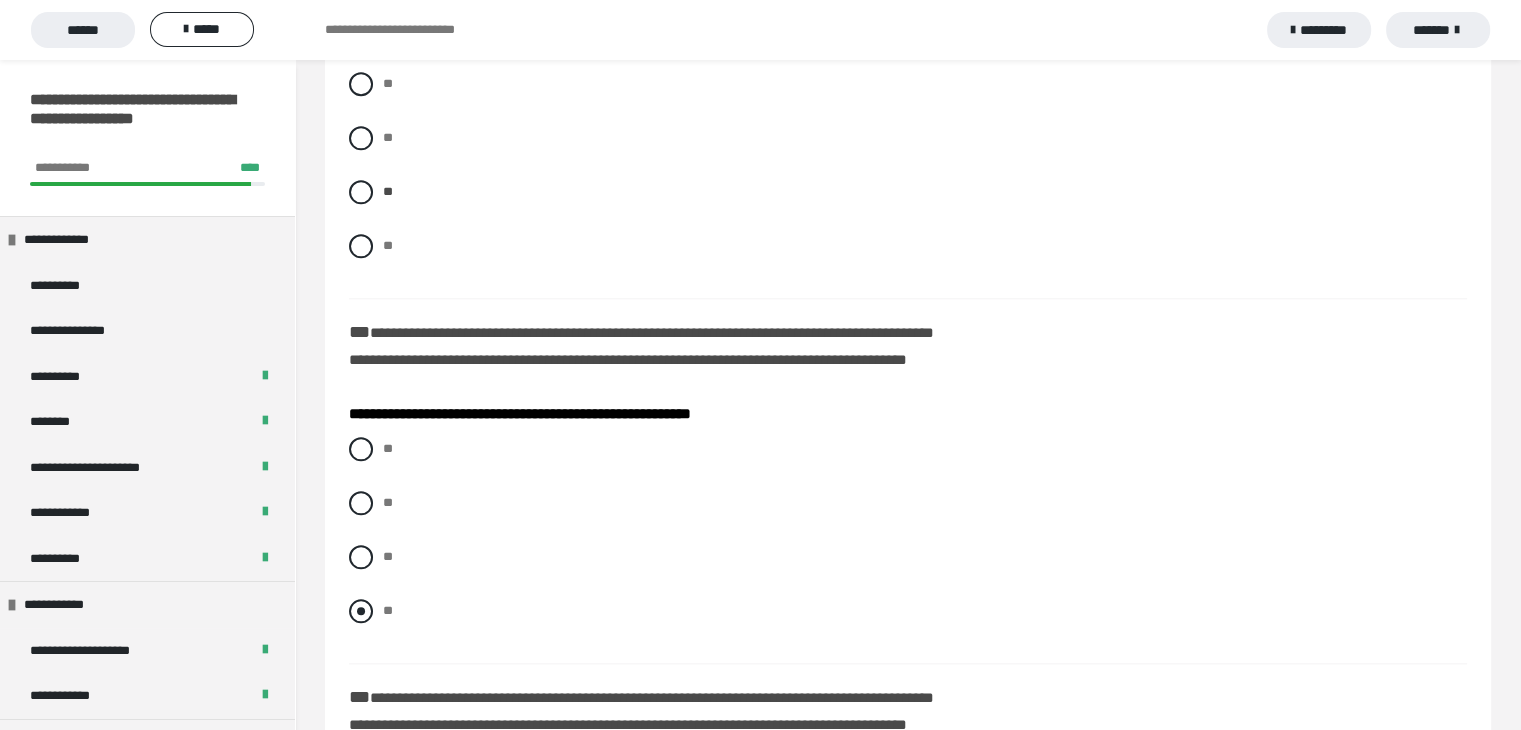 scroll, scrollTop: 2200, scrollLeft: 0, axis: vertical 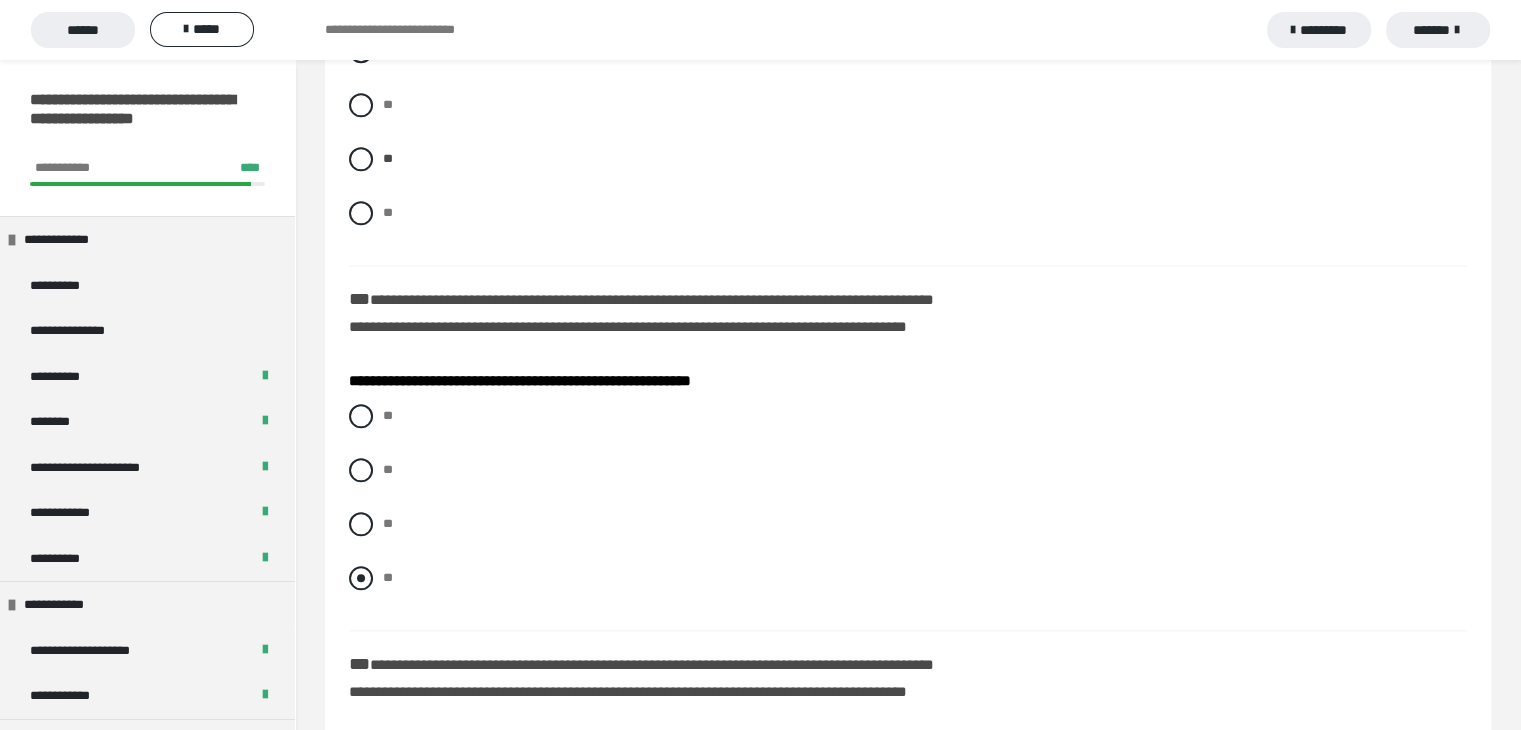 click at bounding box center (361, 578) 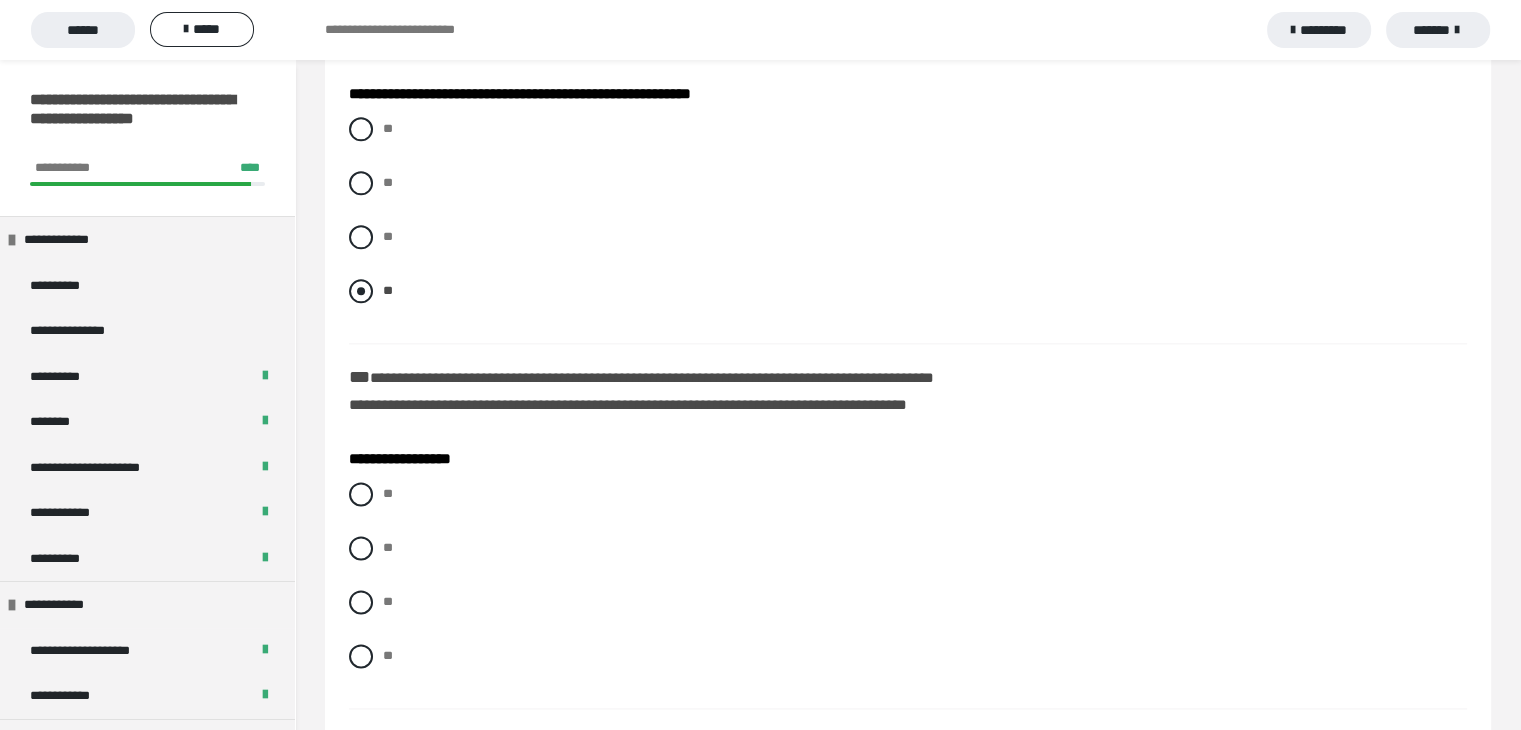 scroll, scrollTop: 2500, scrollLeft: 0, axis: vertical 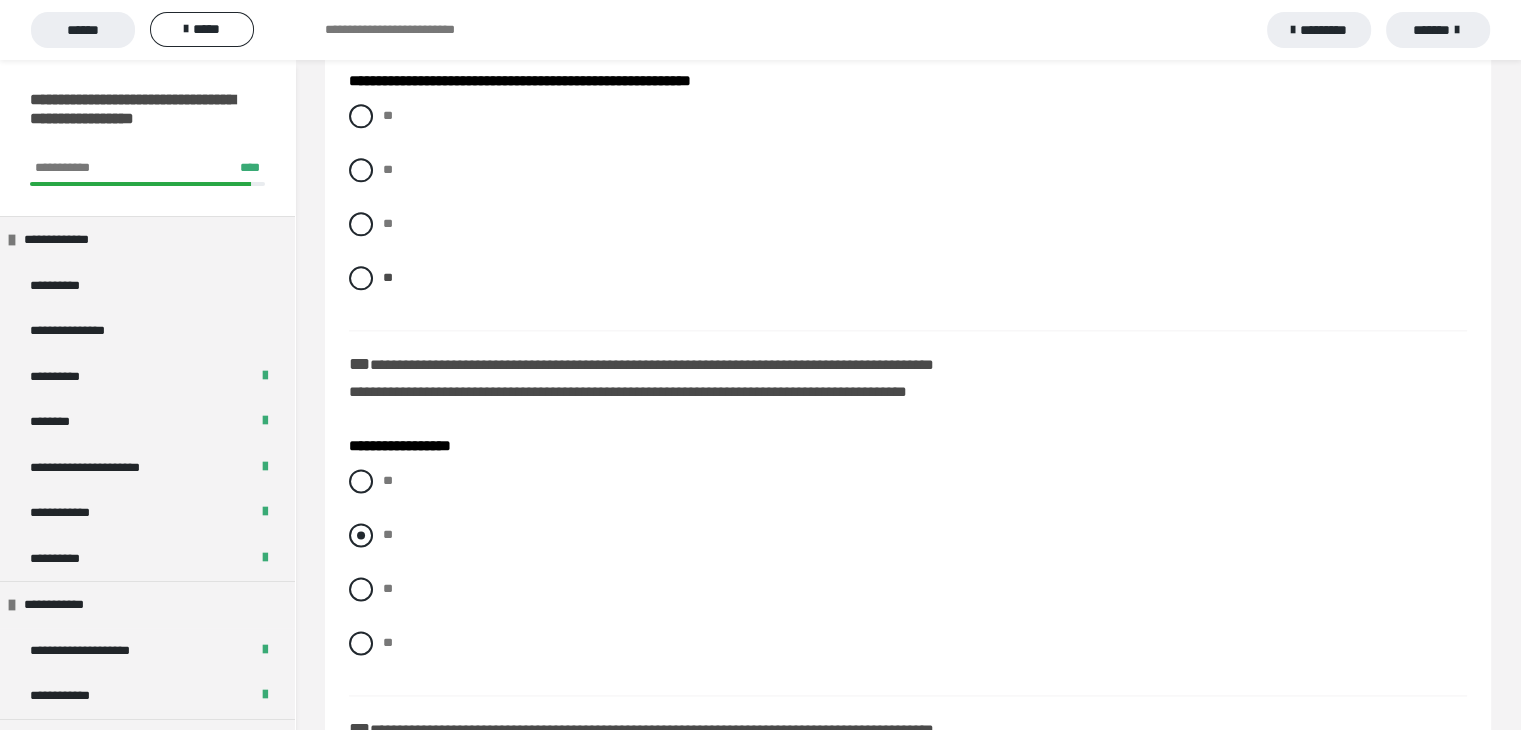 click at bounding box center [361, 535] 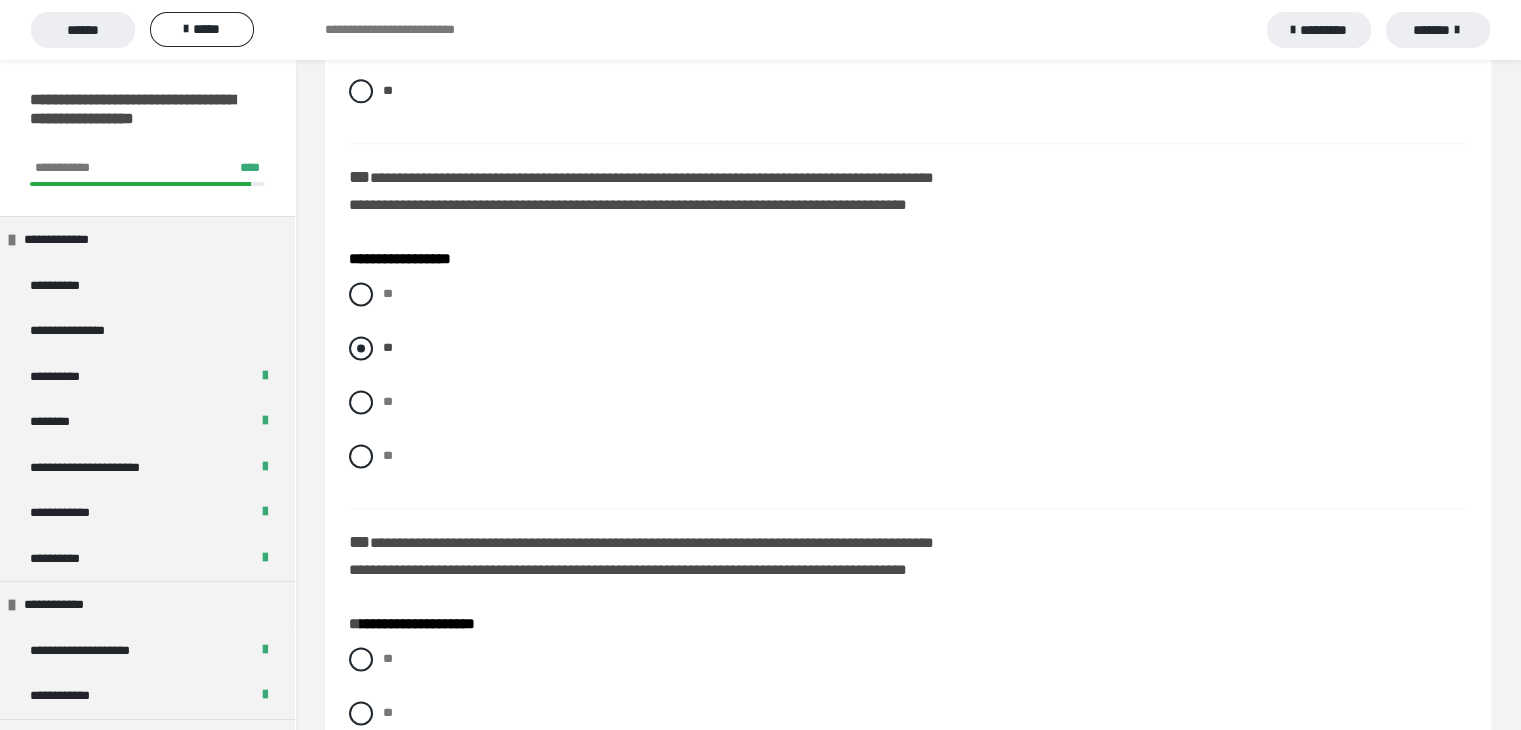 scroll, scrollTop: 2800, scrollLeft: 0, axis: vertical 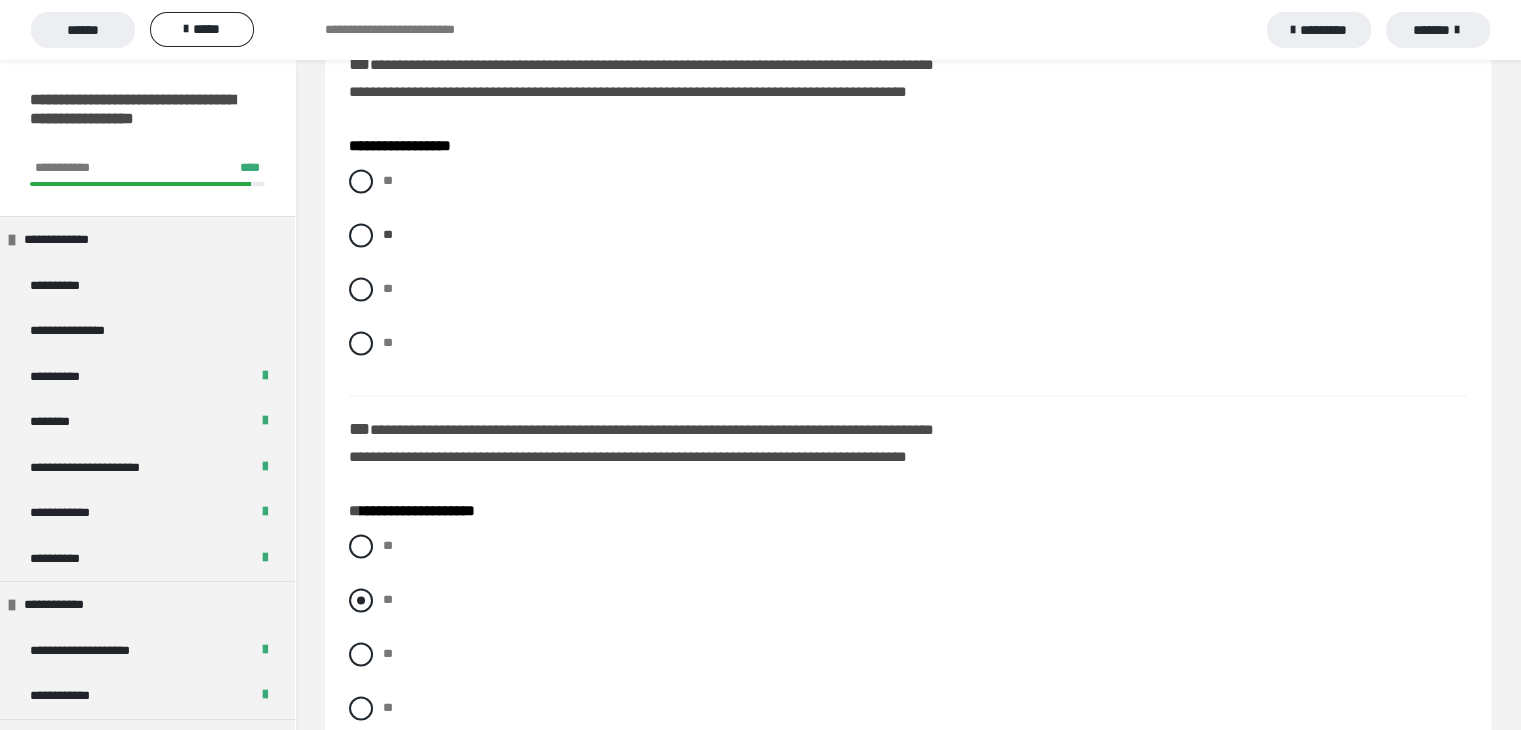 click at bounding box center (361, 600) 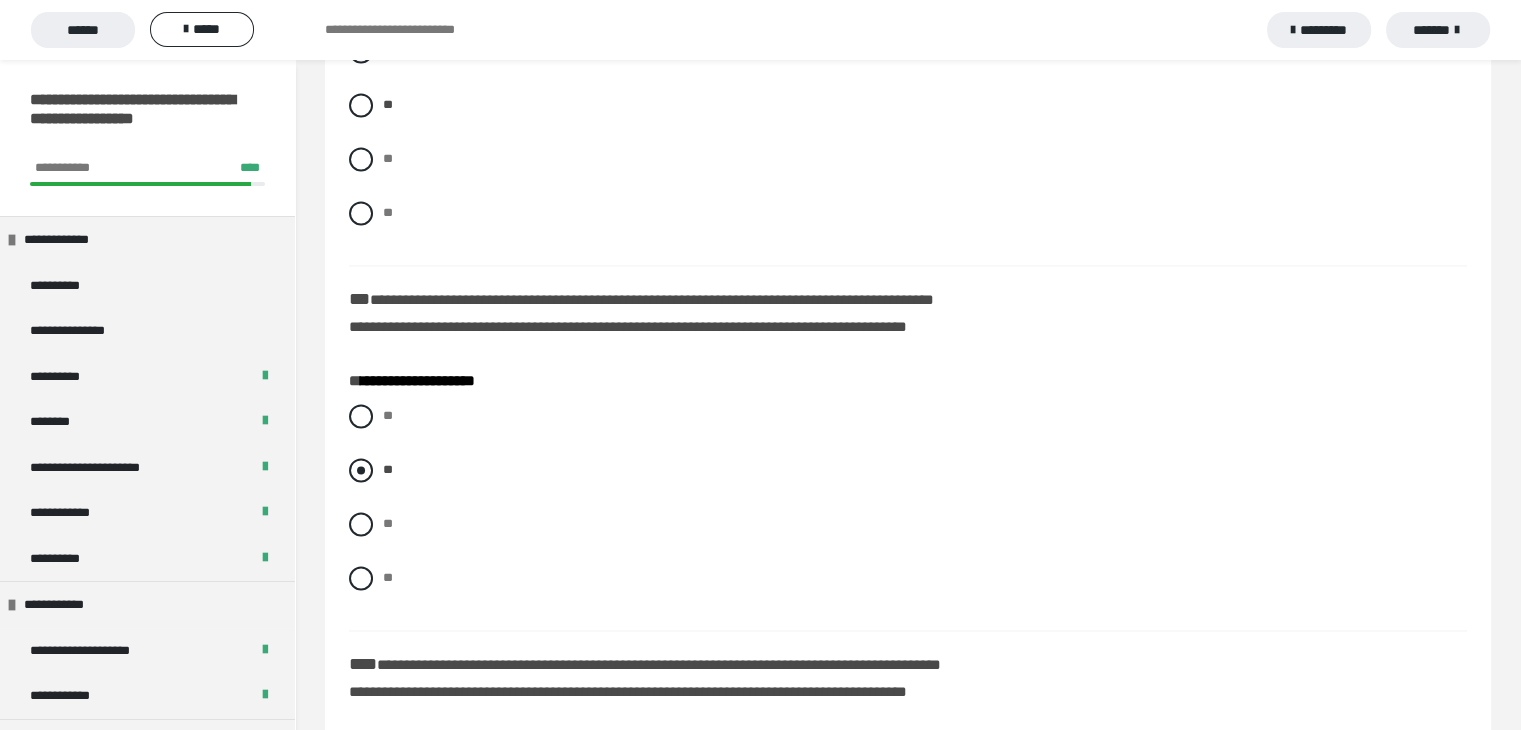 scroll, scrollTop: 3200, scrollLeft: 0, axis: vertical 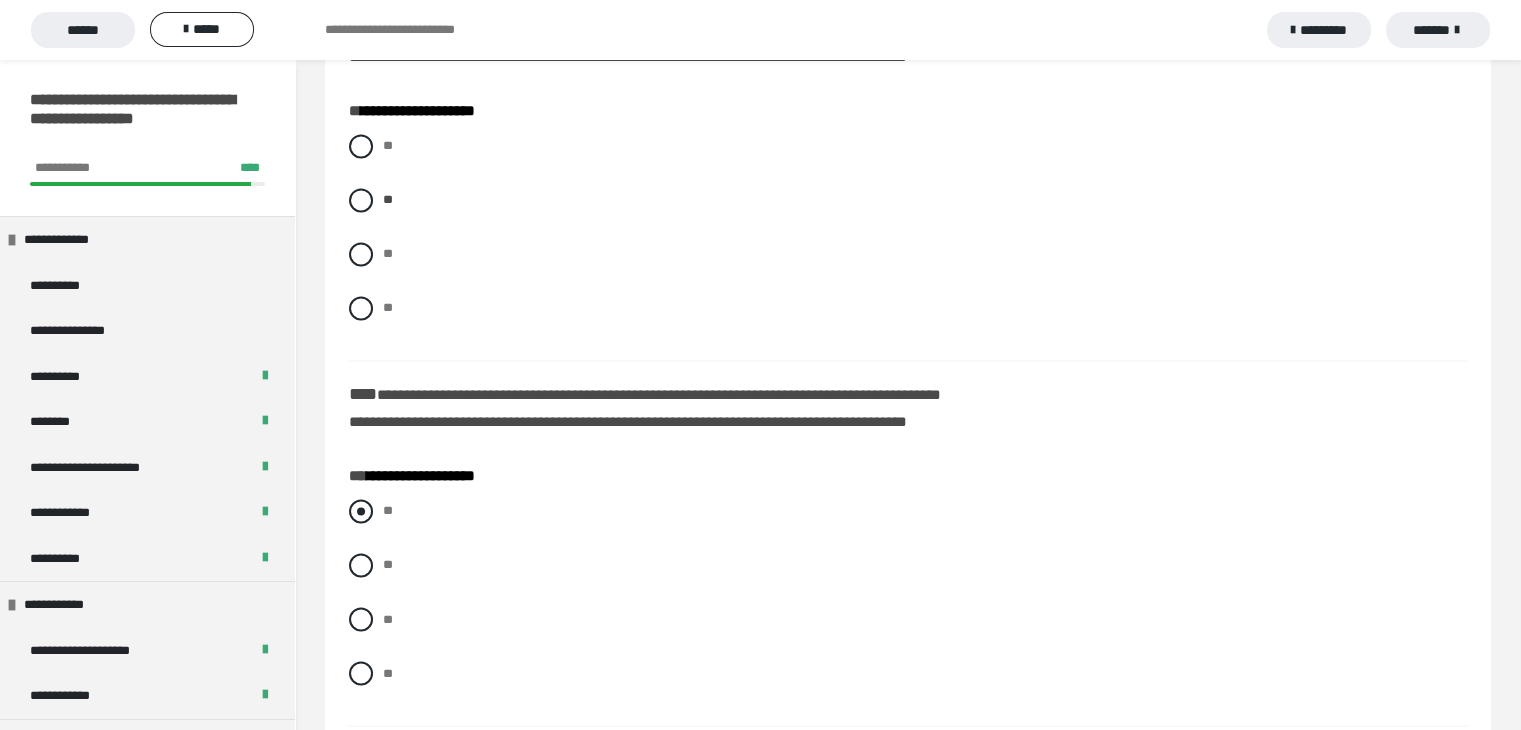 click at bounding box center (361, 511) 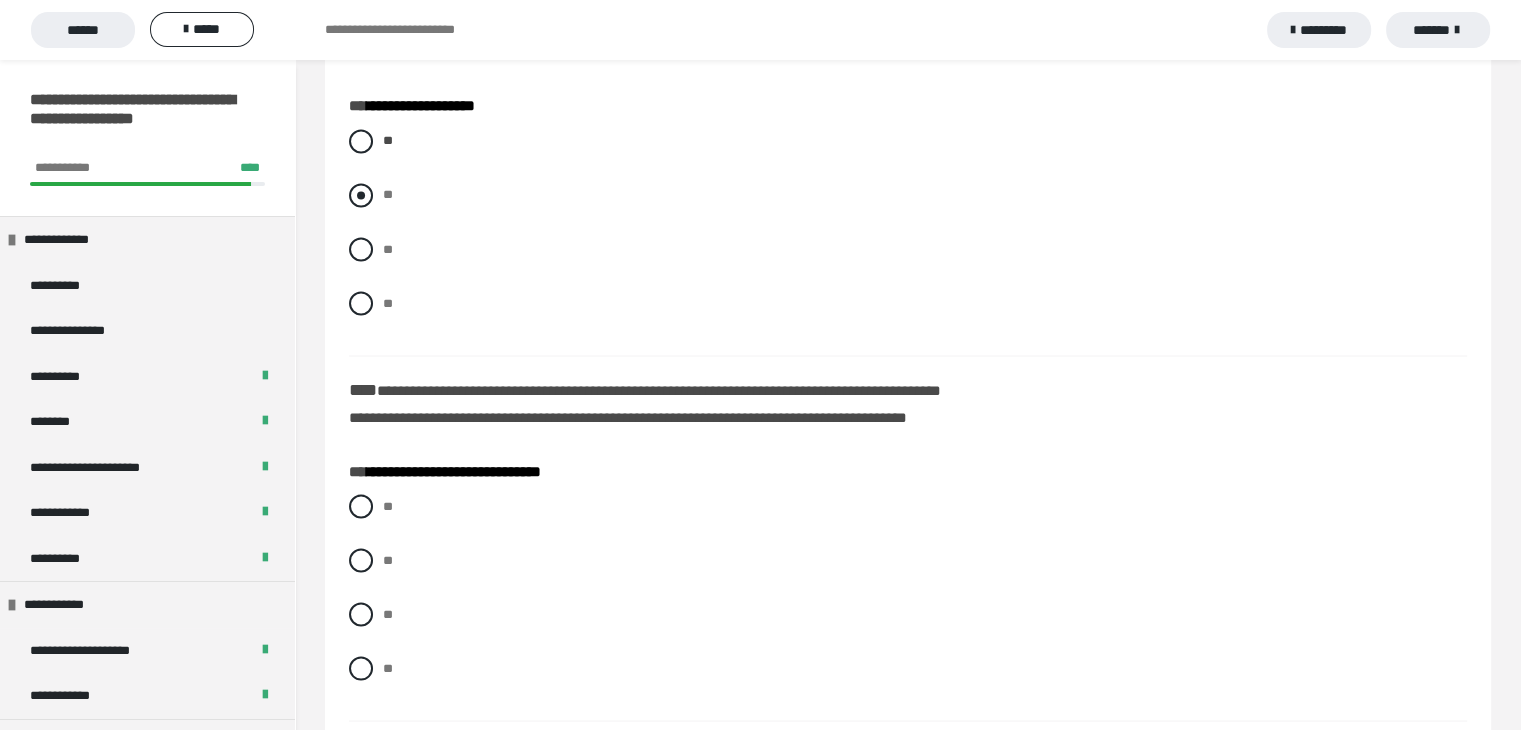 scroll, scrollTop: 3600, scrollLeft: 0, axis: vertical 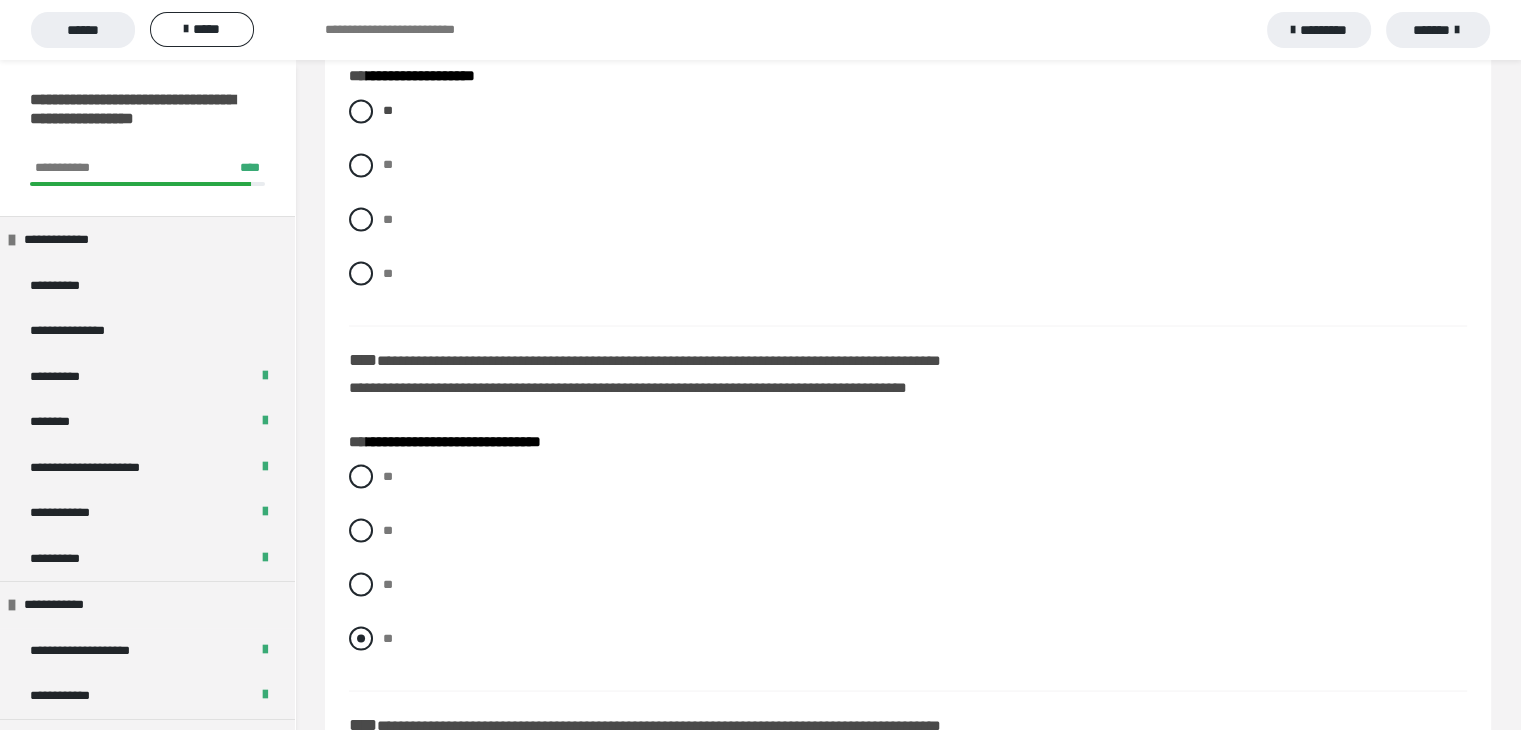 click at bounding box center (361, 638) 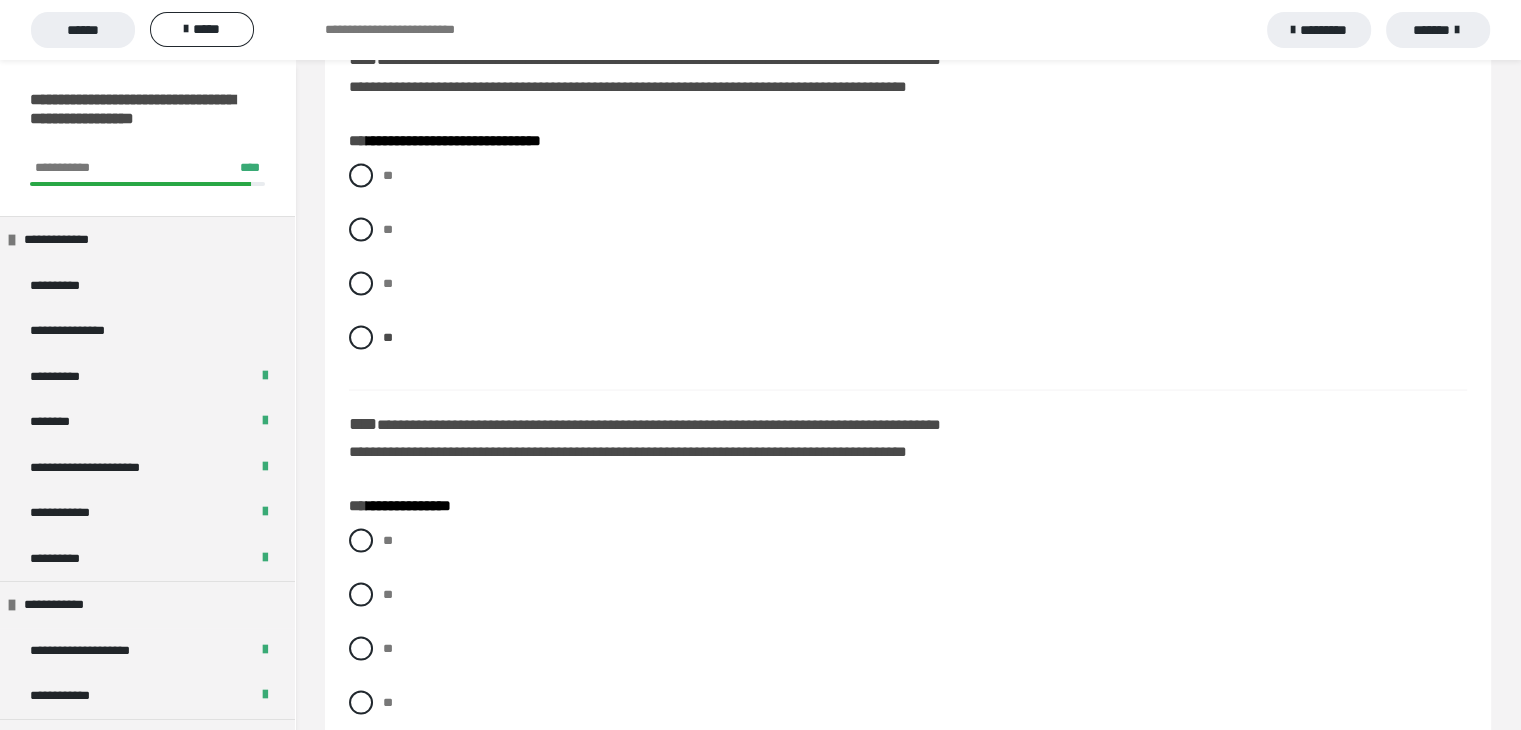 scroll, scrollTop: 4000, scrollLeft: 0, axis: vertical 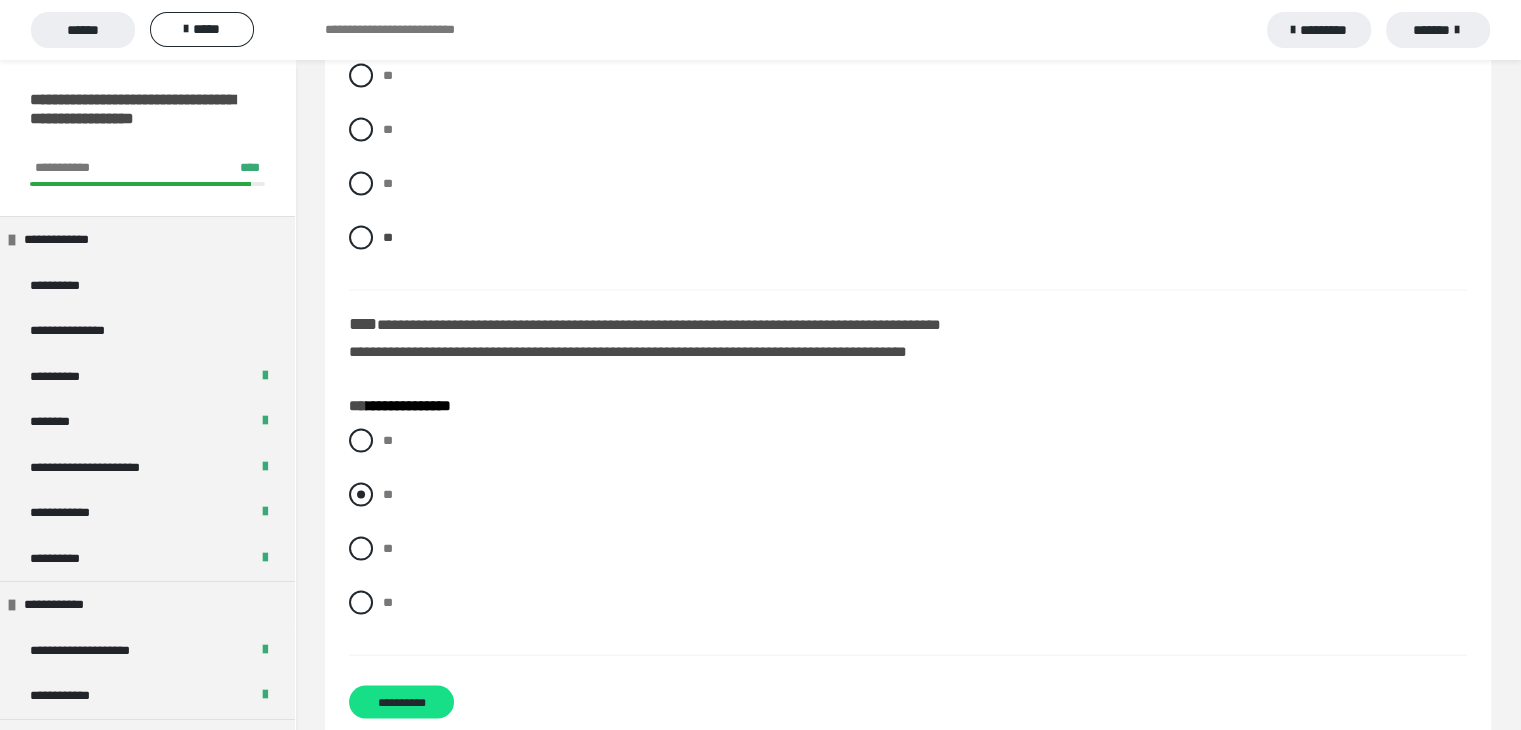 click on "**" at bounding box center [908, 495] 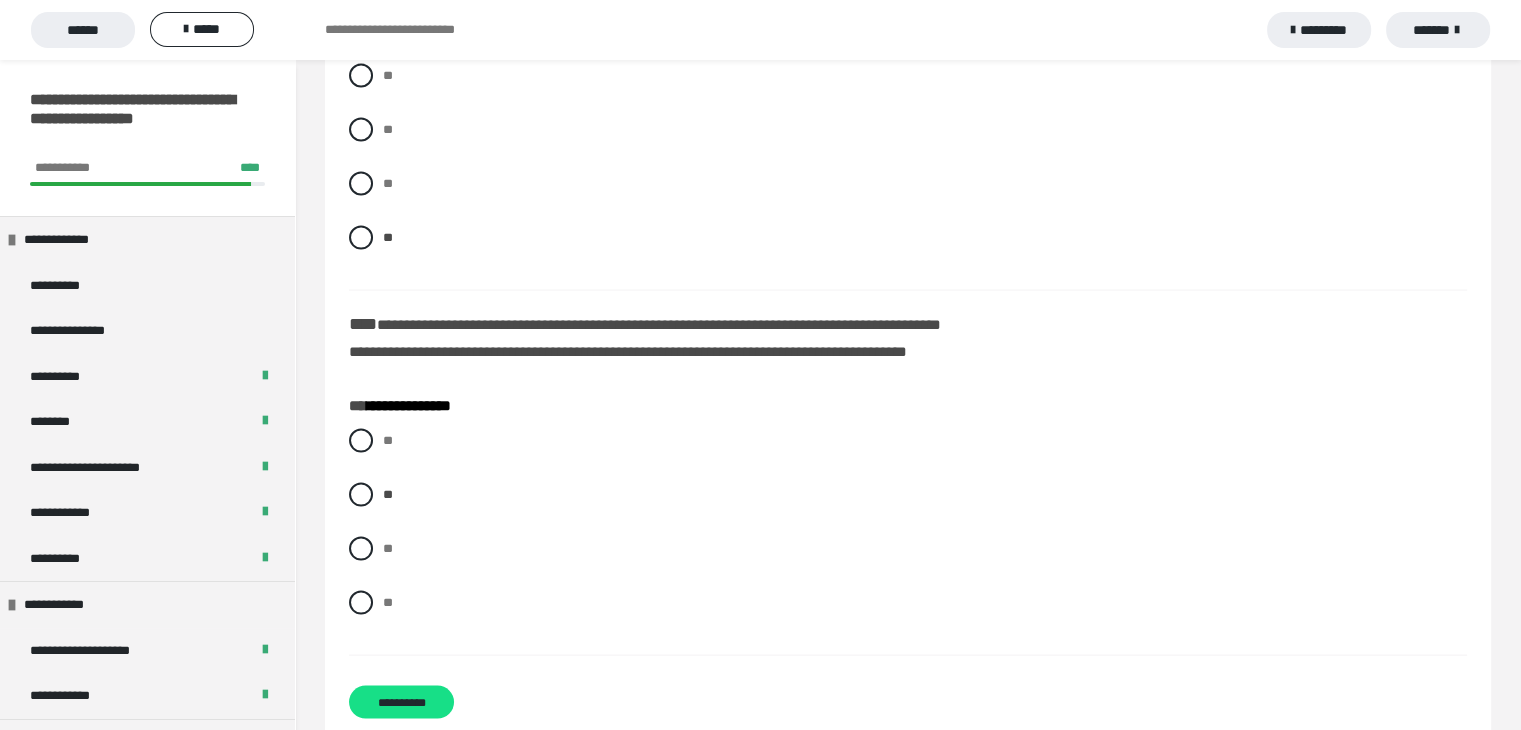 click on "**********" at bounding box center [908, -1584] 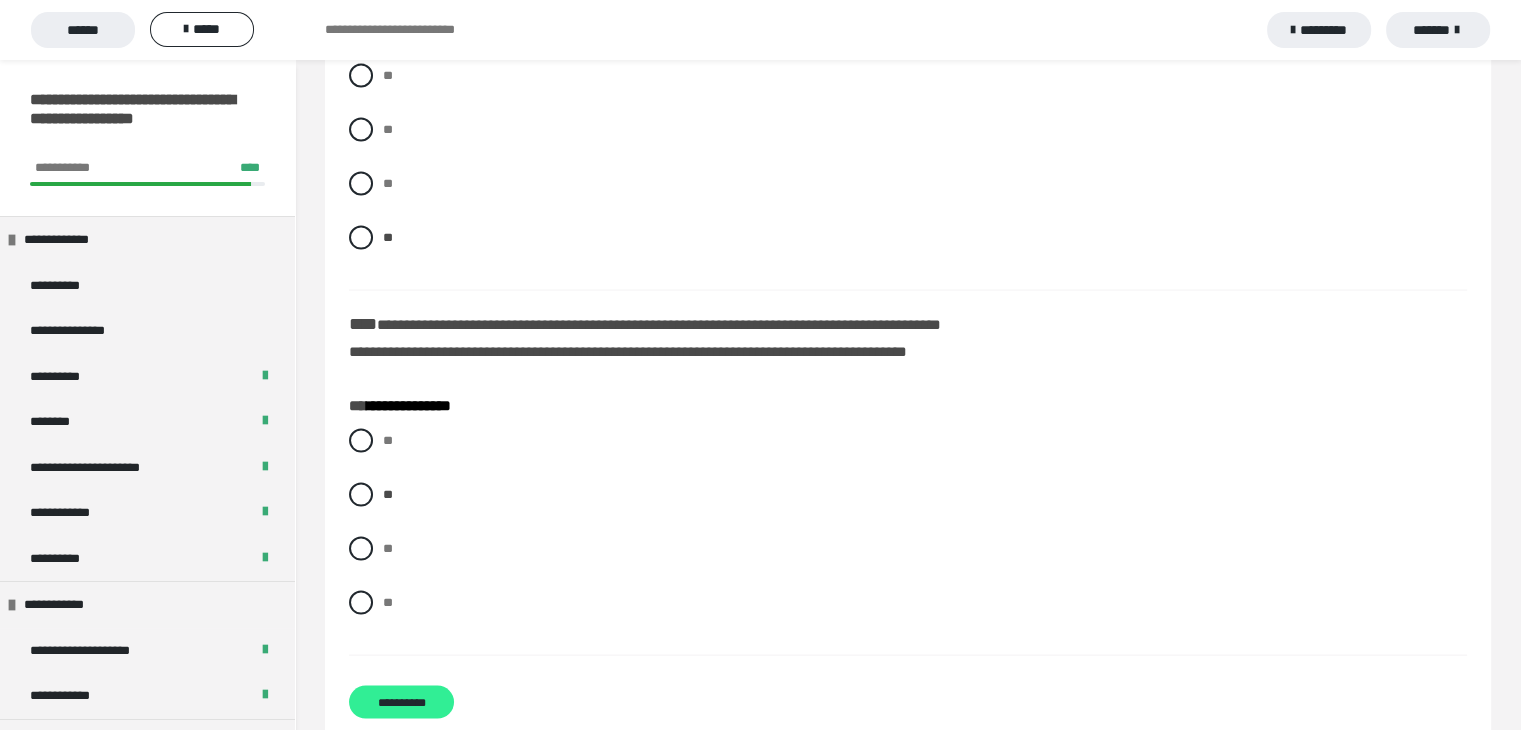 click on "**********" at bounding box center (401, 702) 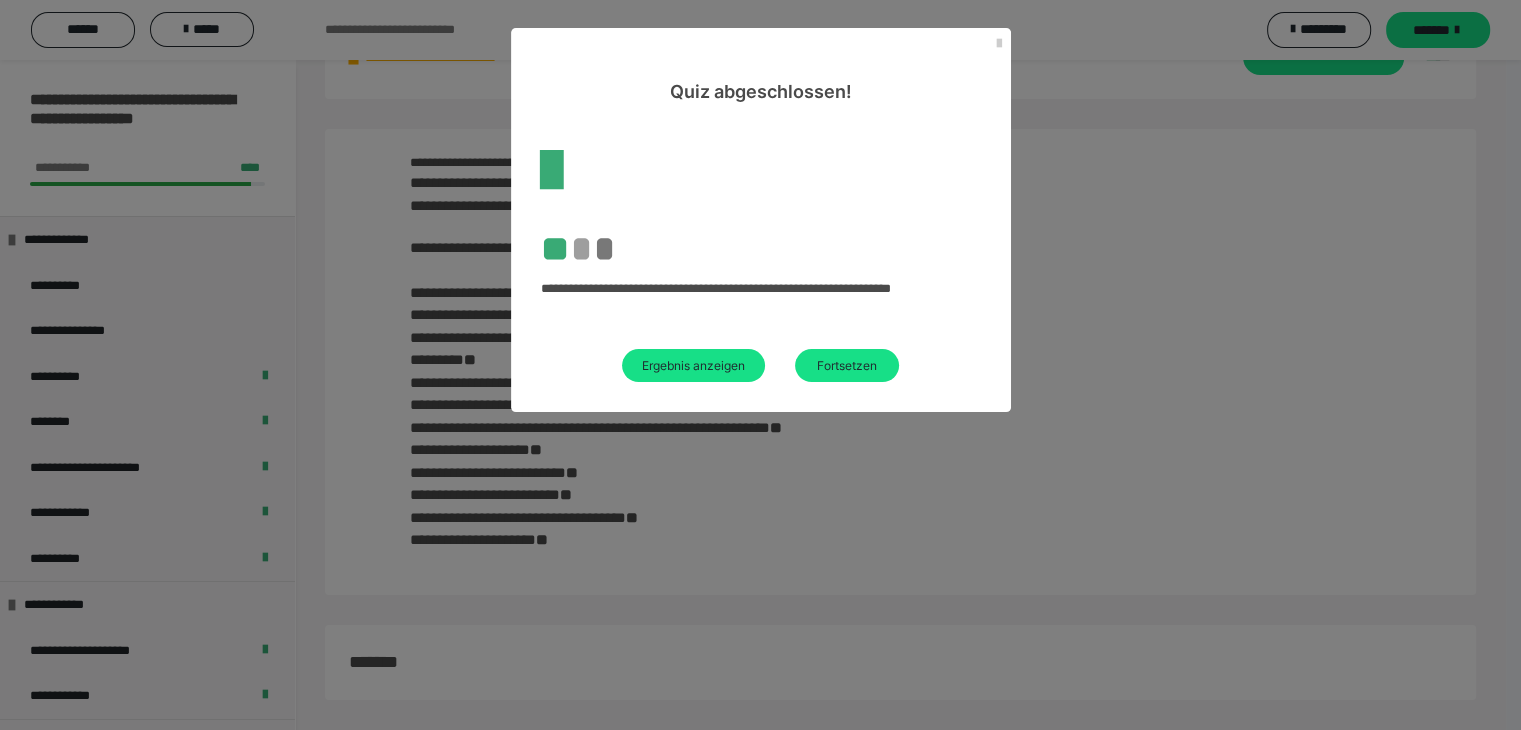 scroll, scrollTop: 75, scrollLeft: 0, axis: vertical 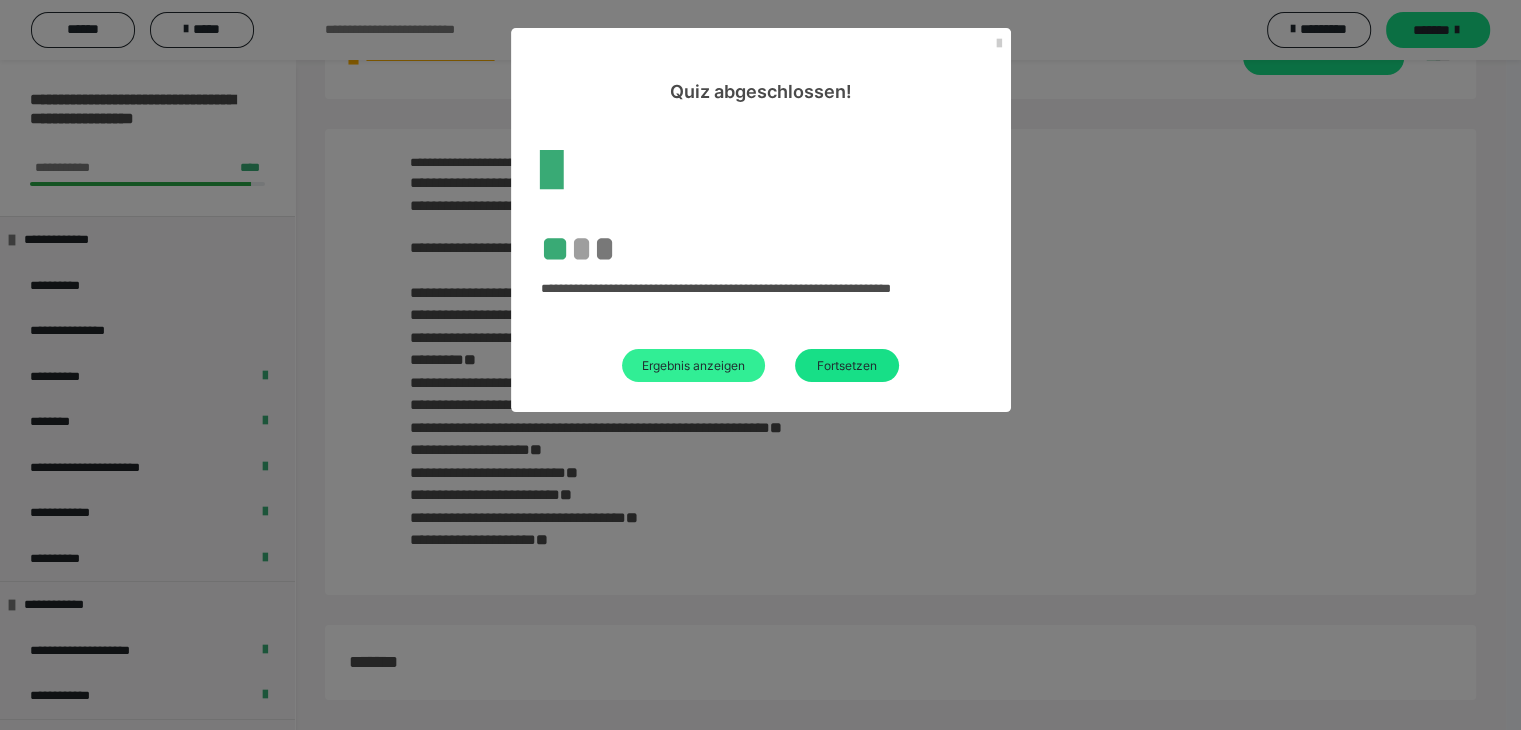 click on "Ergebnis anzeigen" at bounding box center [693, 365] 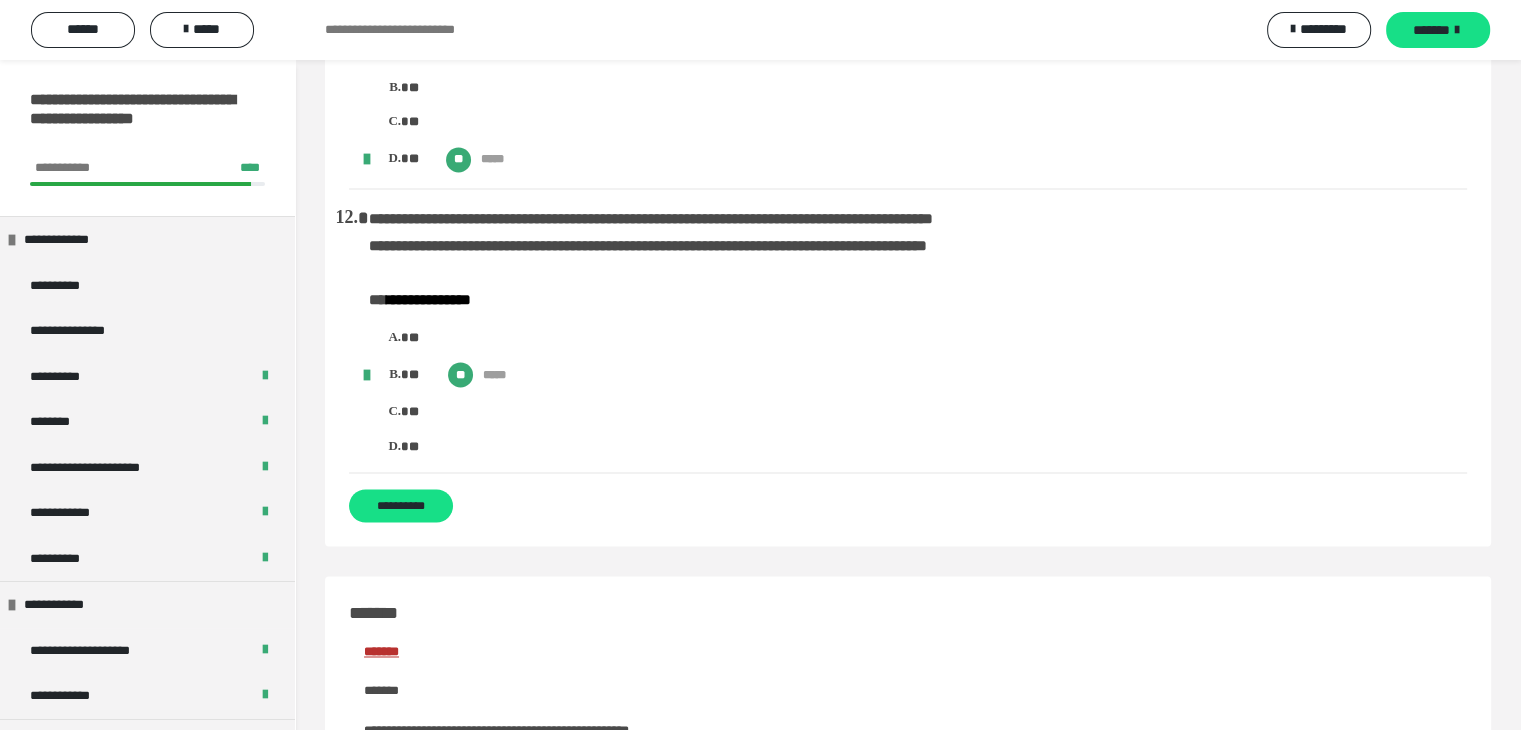 scroll, scrollTop: 3100, scrollLeft: 0, axis: vertical 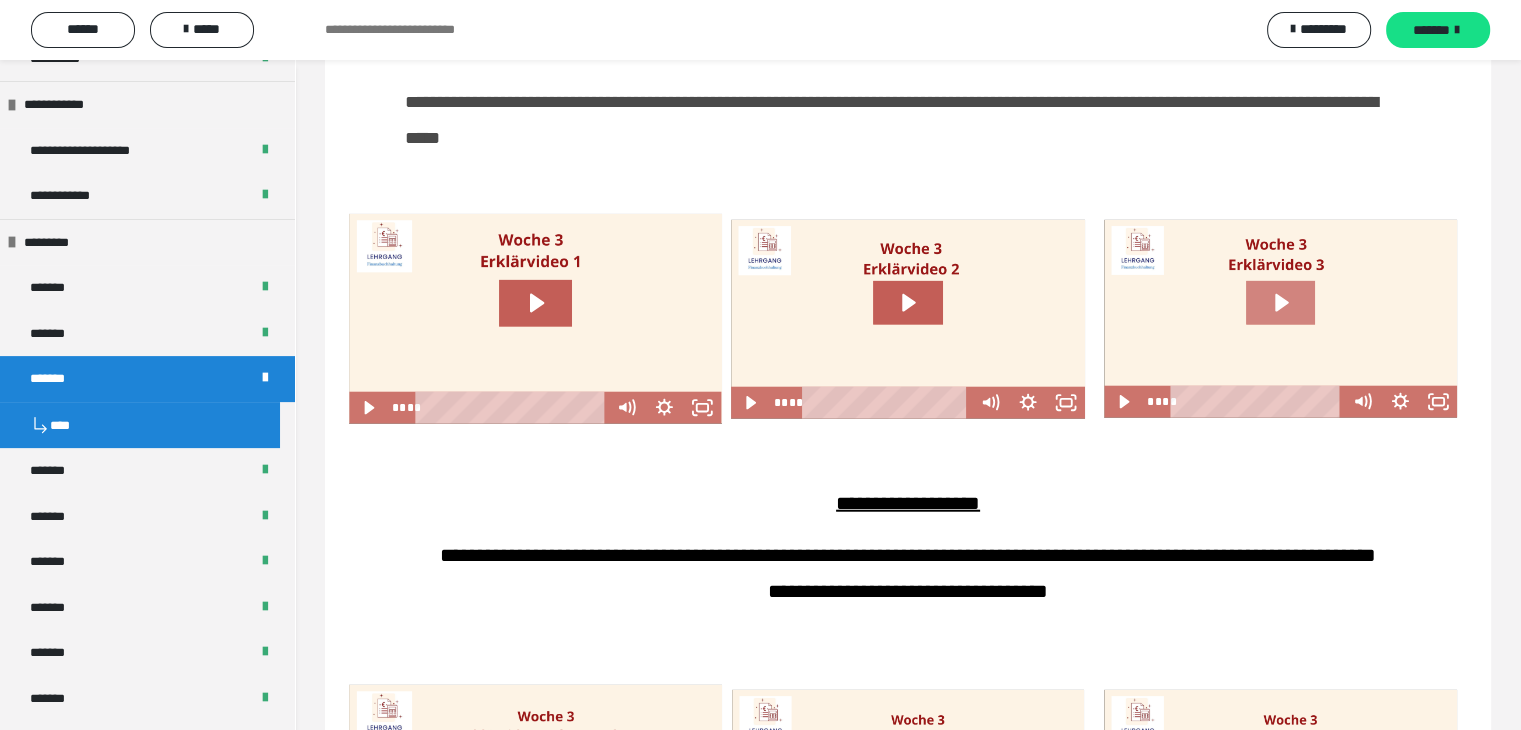 click 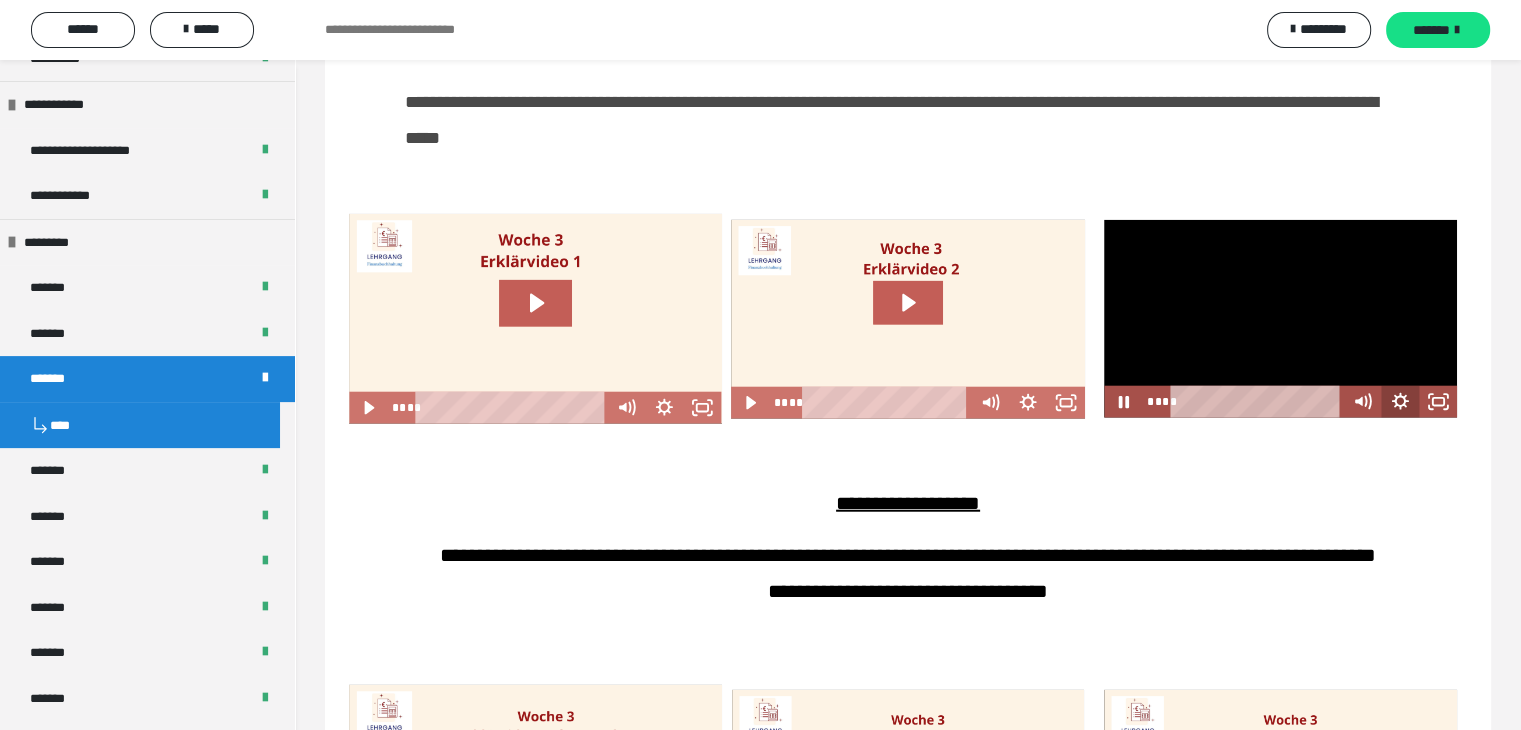 click 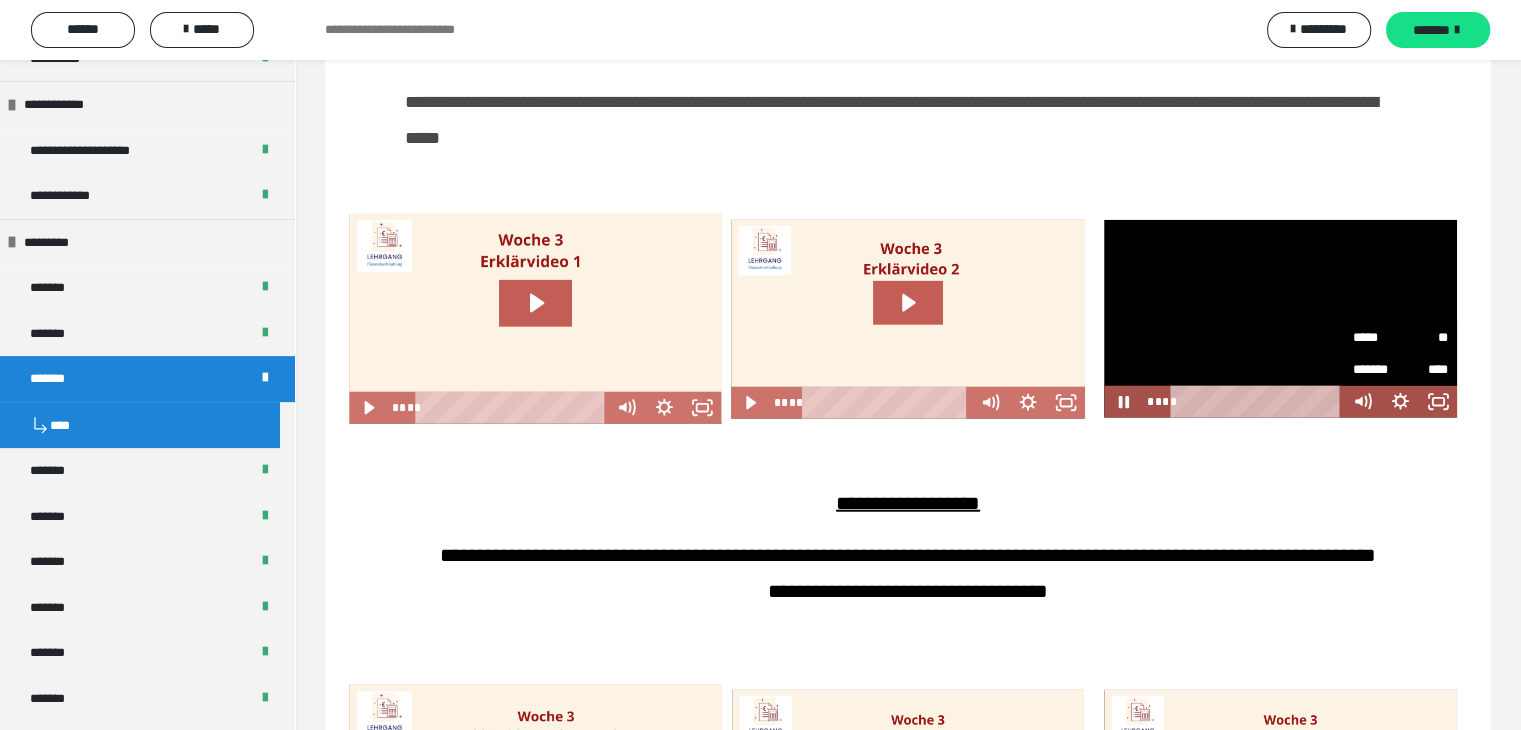 click on "*****" at bounding box center (1376, 338) 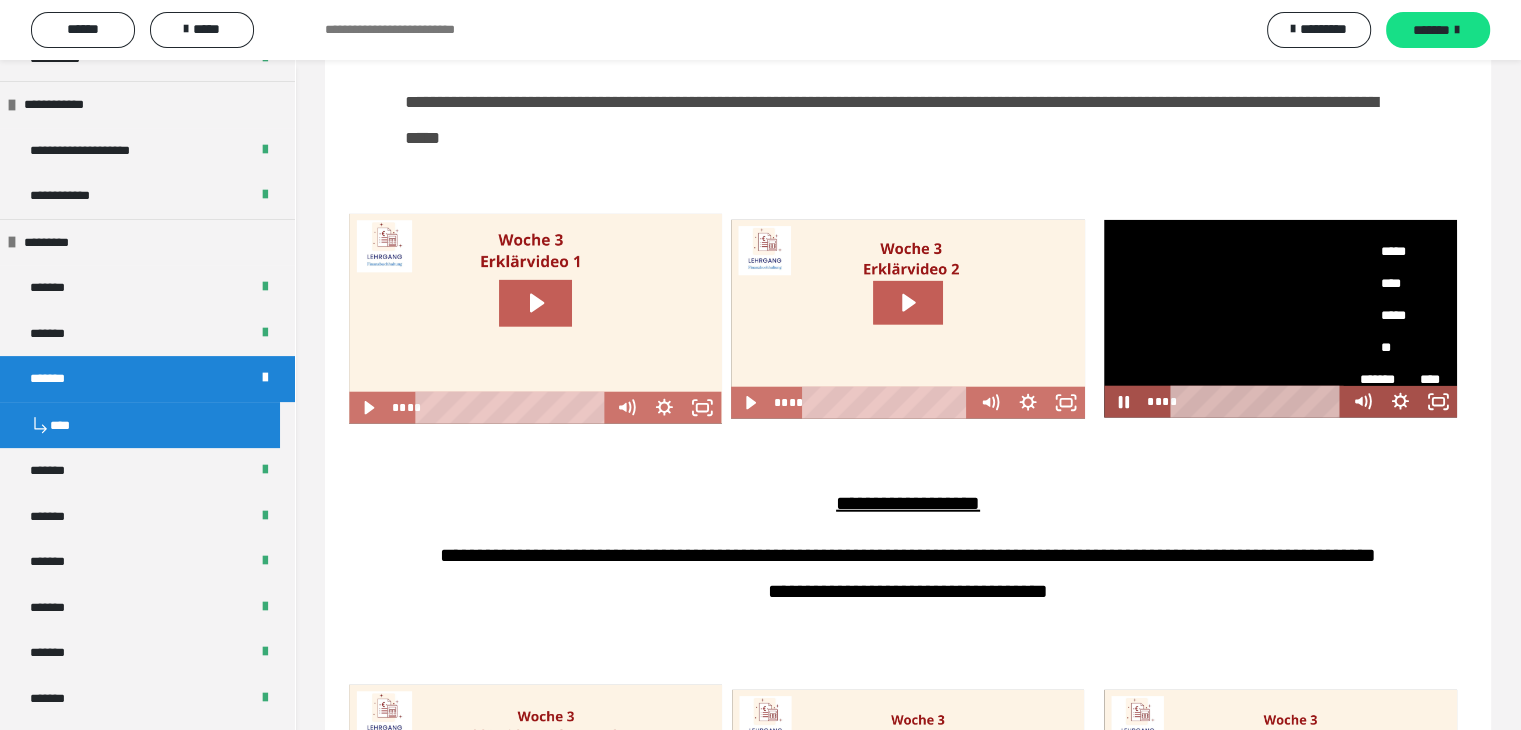 scroll, scrollTop: 134, scrollLeft: 0, axis: vertical 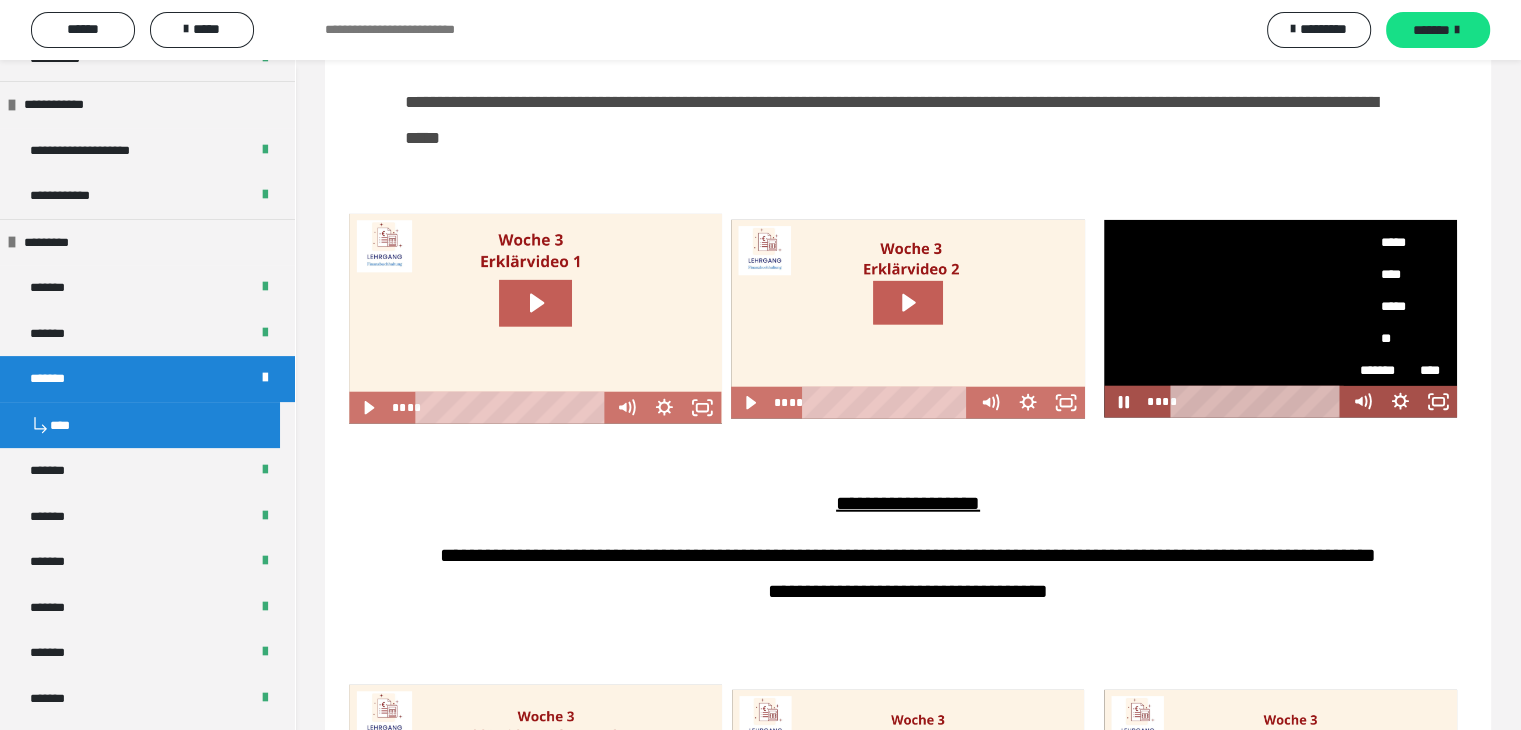 click on "*****" at bounding box center [1392, 242] 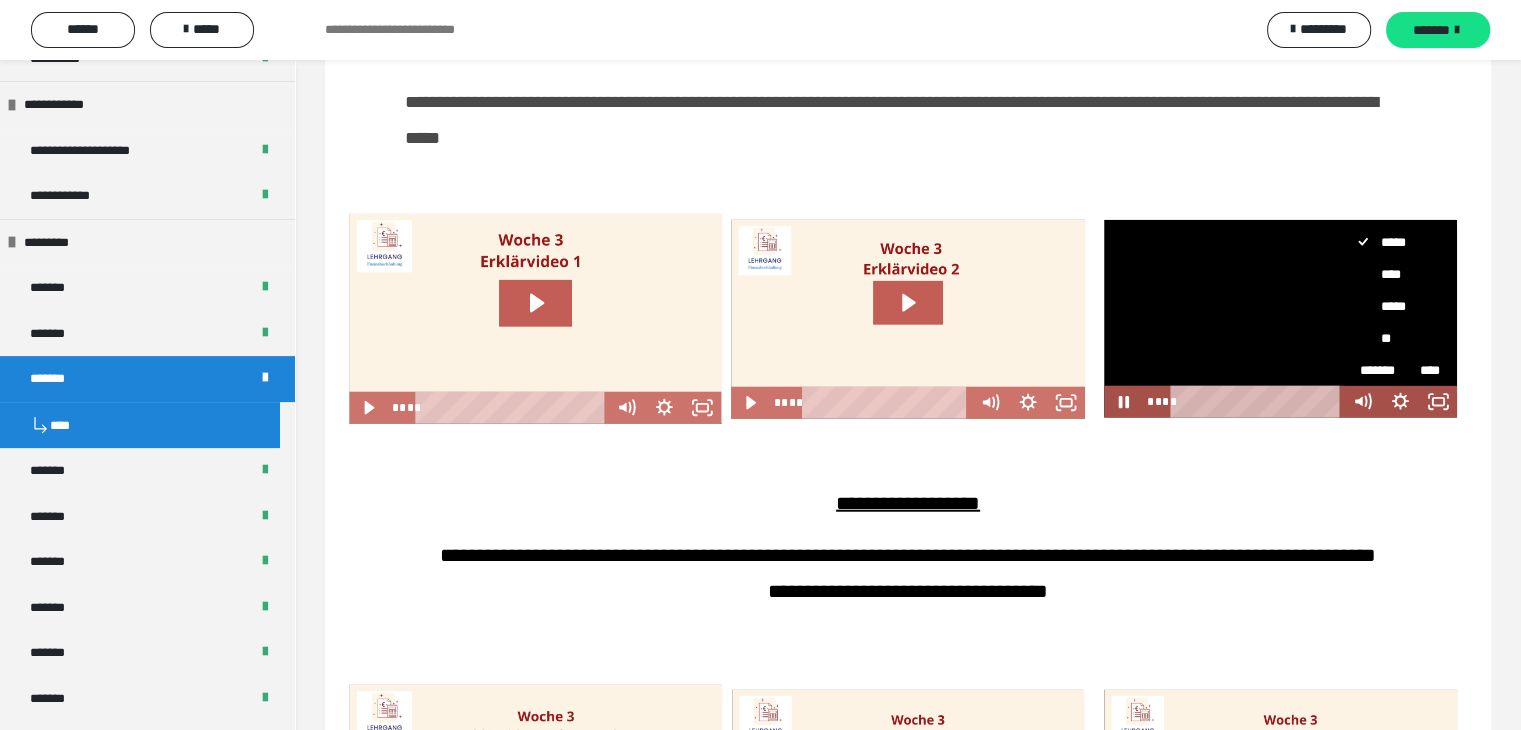 scroll, scrollTop: 52, scrollLeft: 0, axis: vertical 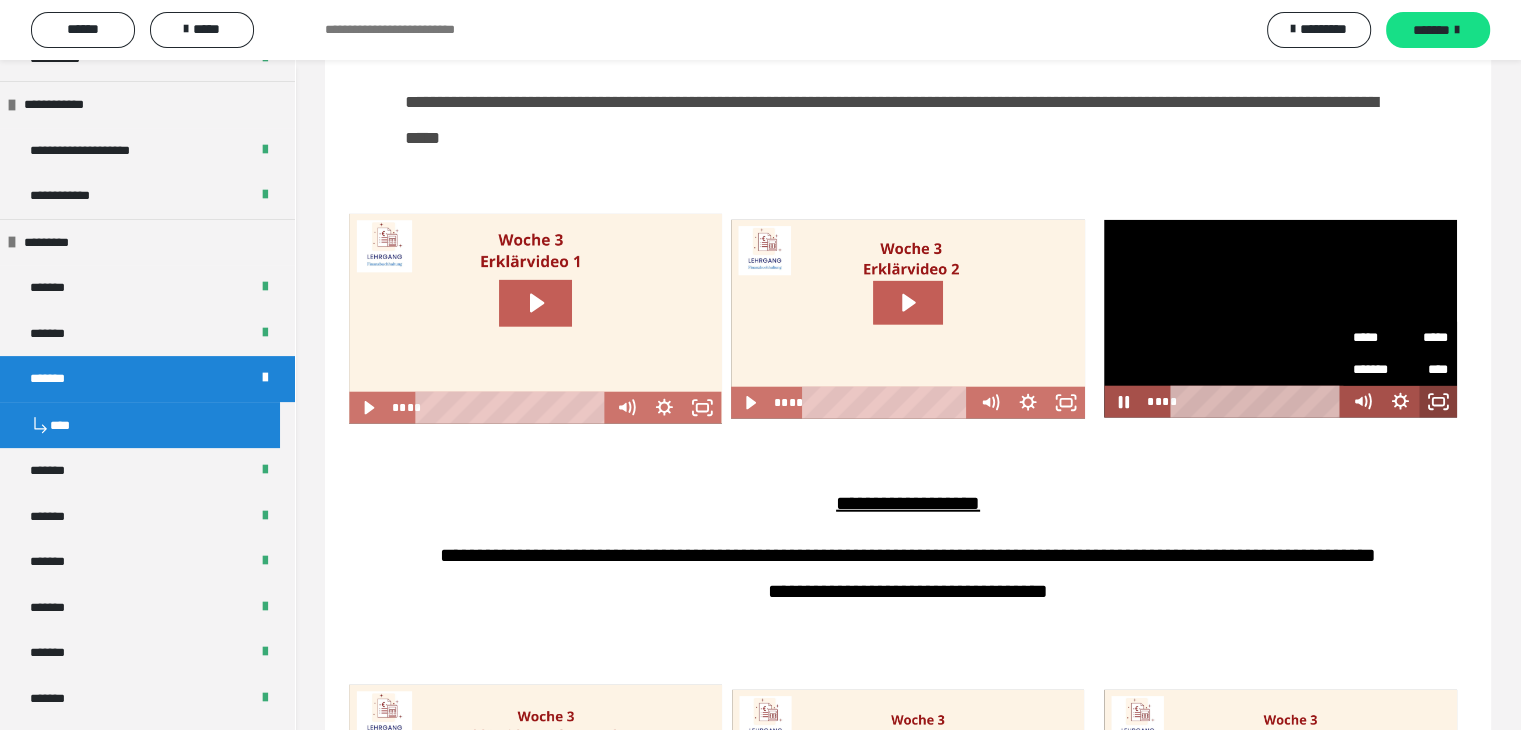click 